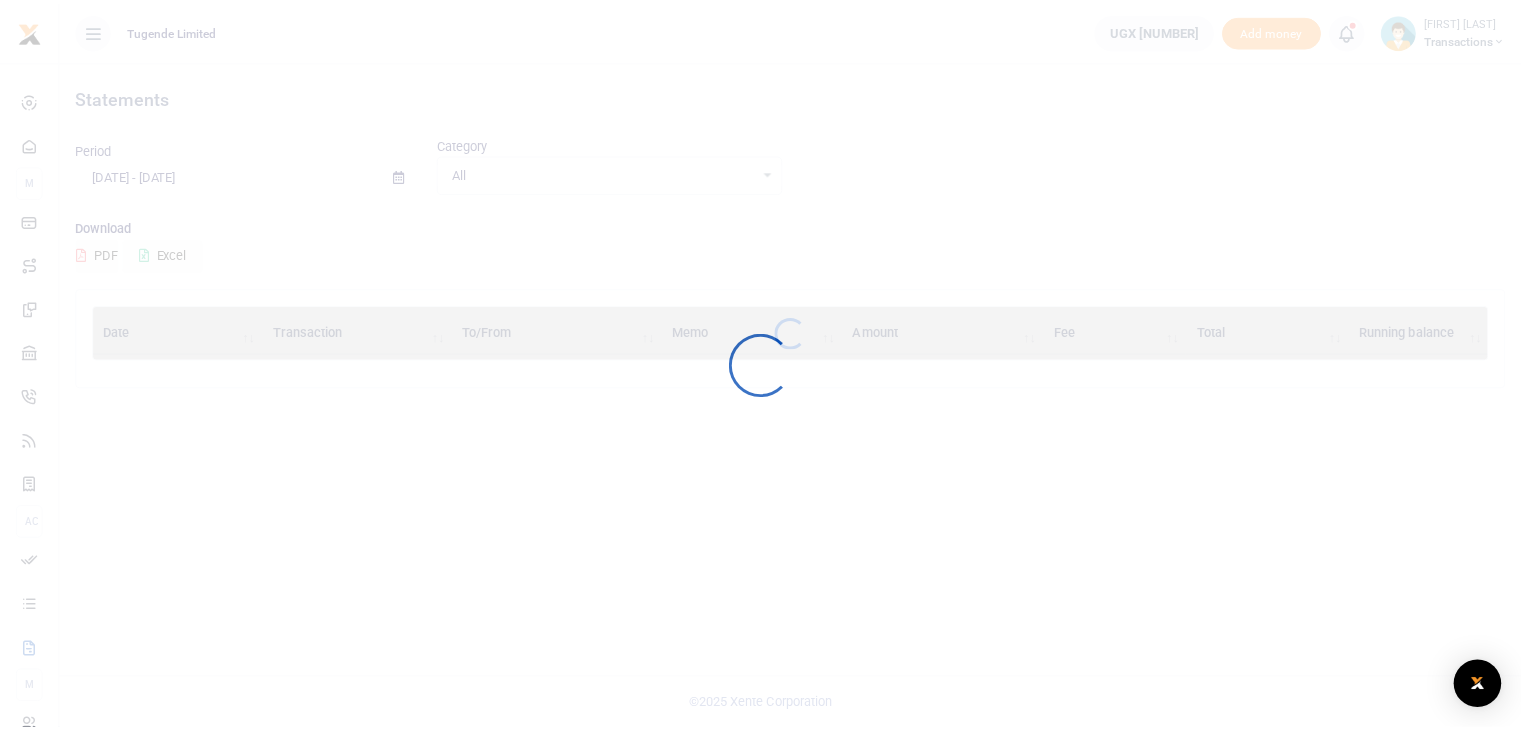 scroll, scrollTop: 0, scrollLeft: 0, axis: both 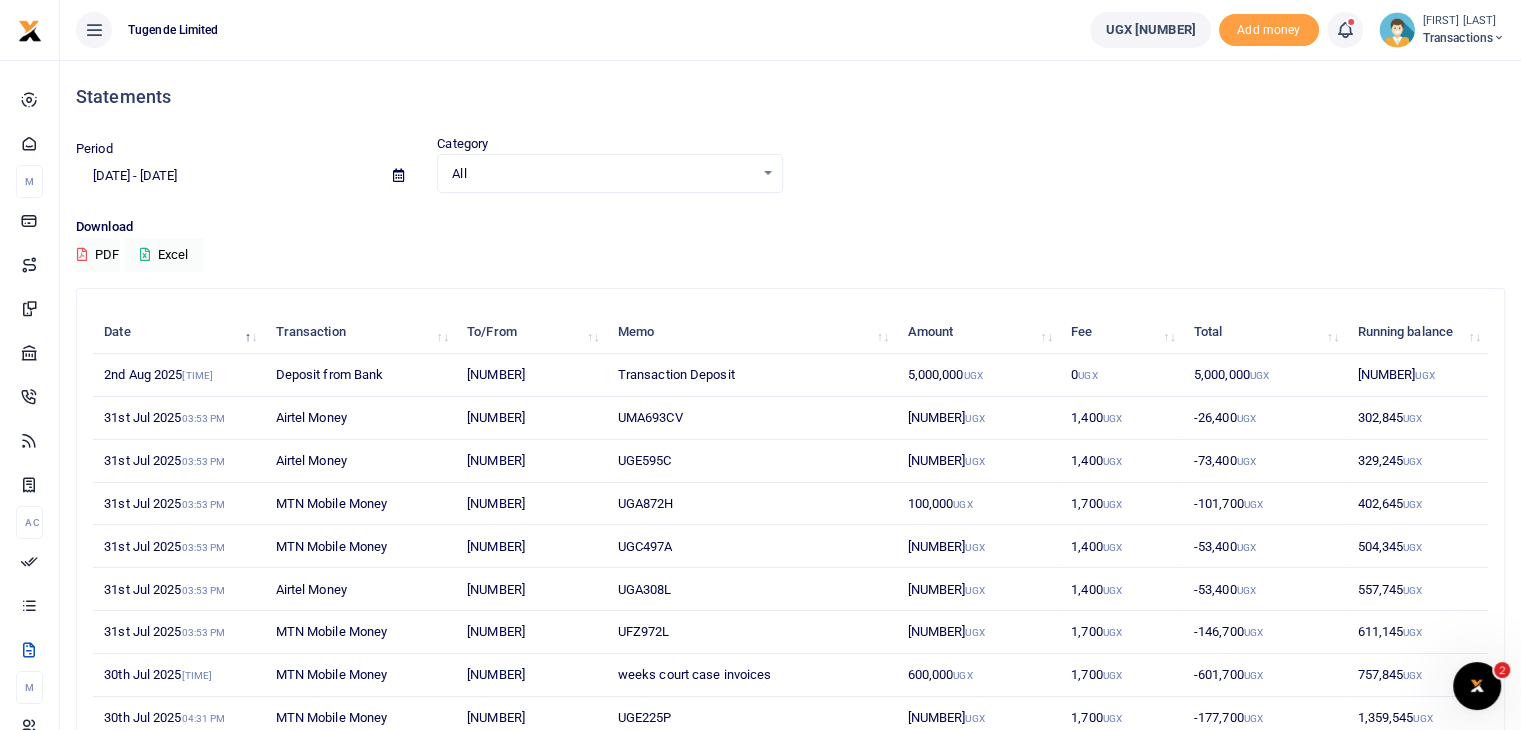 click at bounding box center [1397, 30] 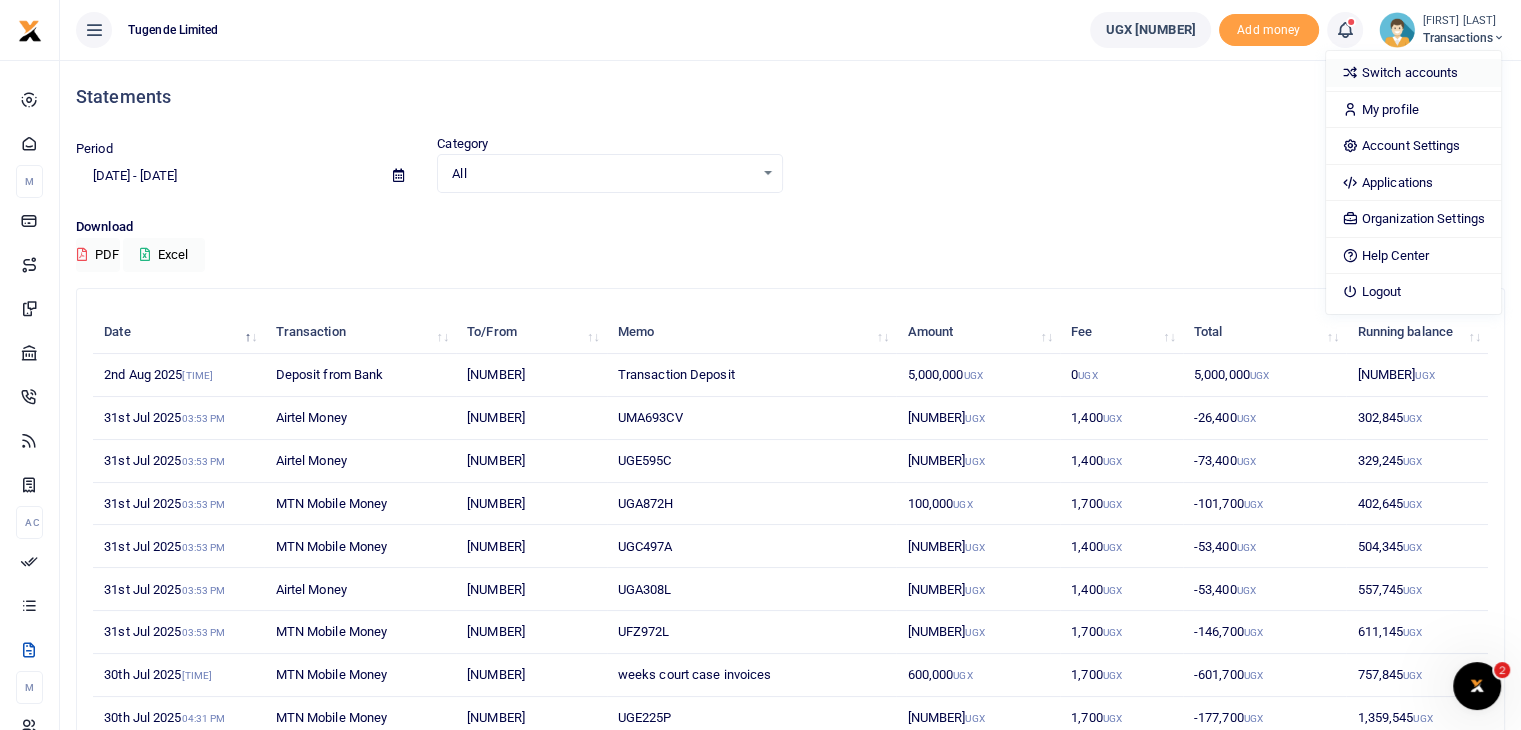 click on "Switch accounts" at bounding box center (1413, 73) 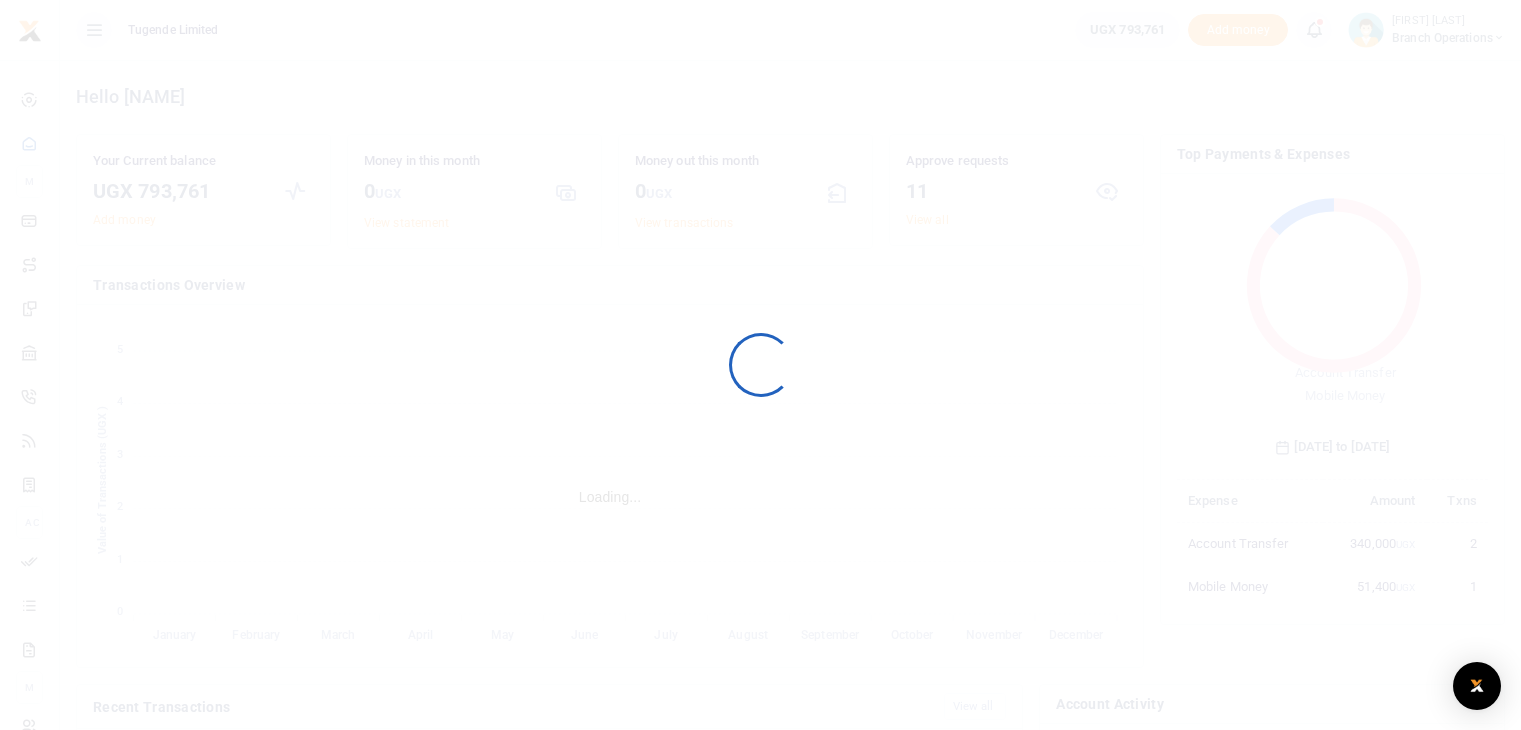 scroll, scrollTop: 0, scrollLeft: 0, axis: both 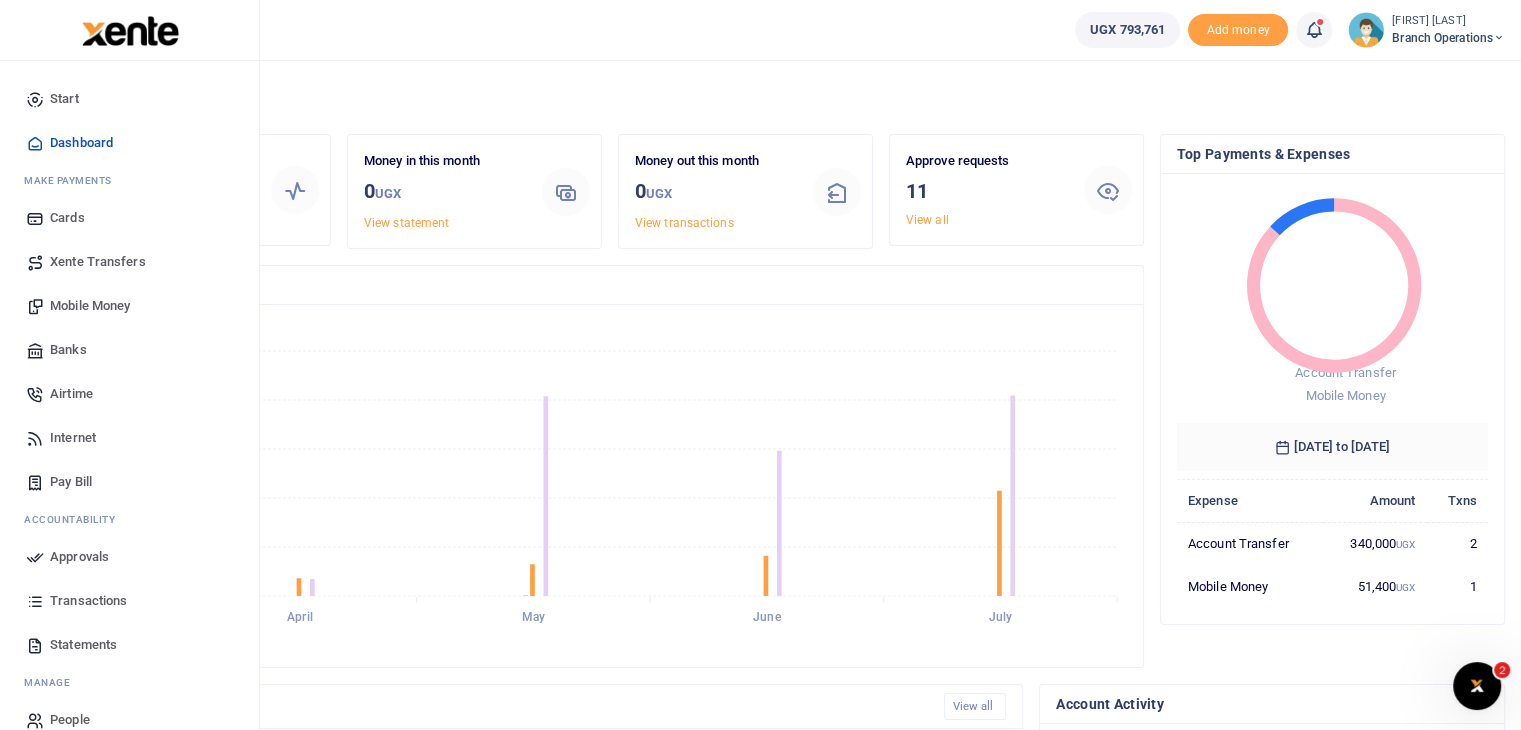 click on "Statements" at bounding box center [83, 645] 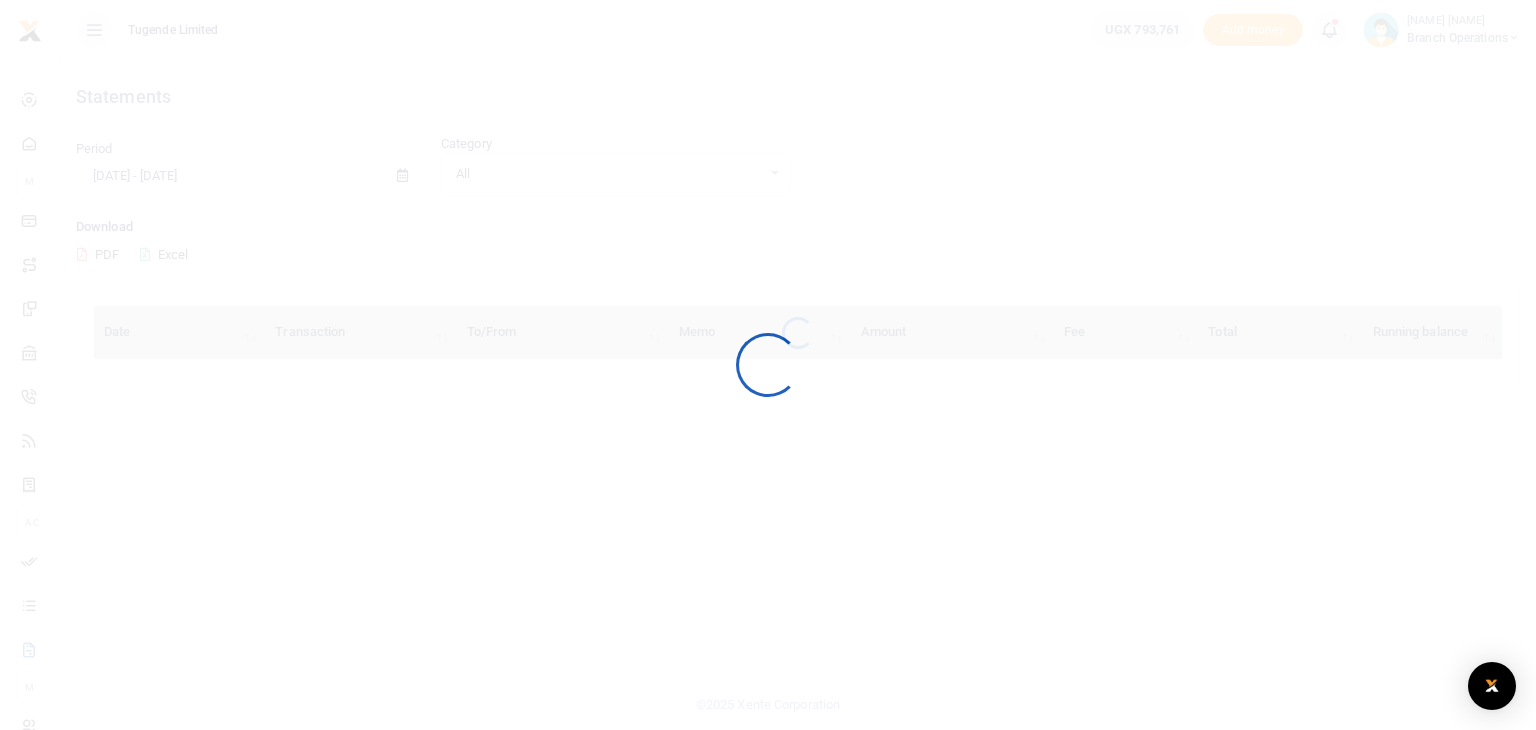 scroll, scrollTop: 0, scrollLeft: 0, axis: both 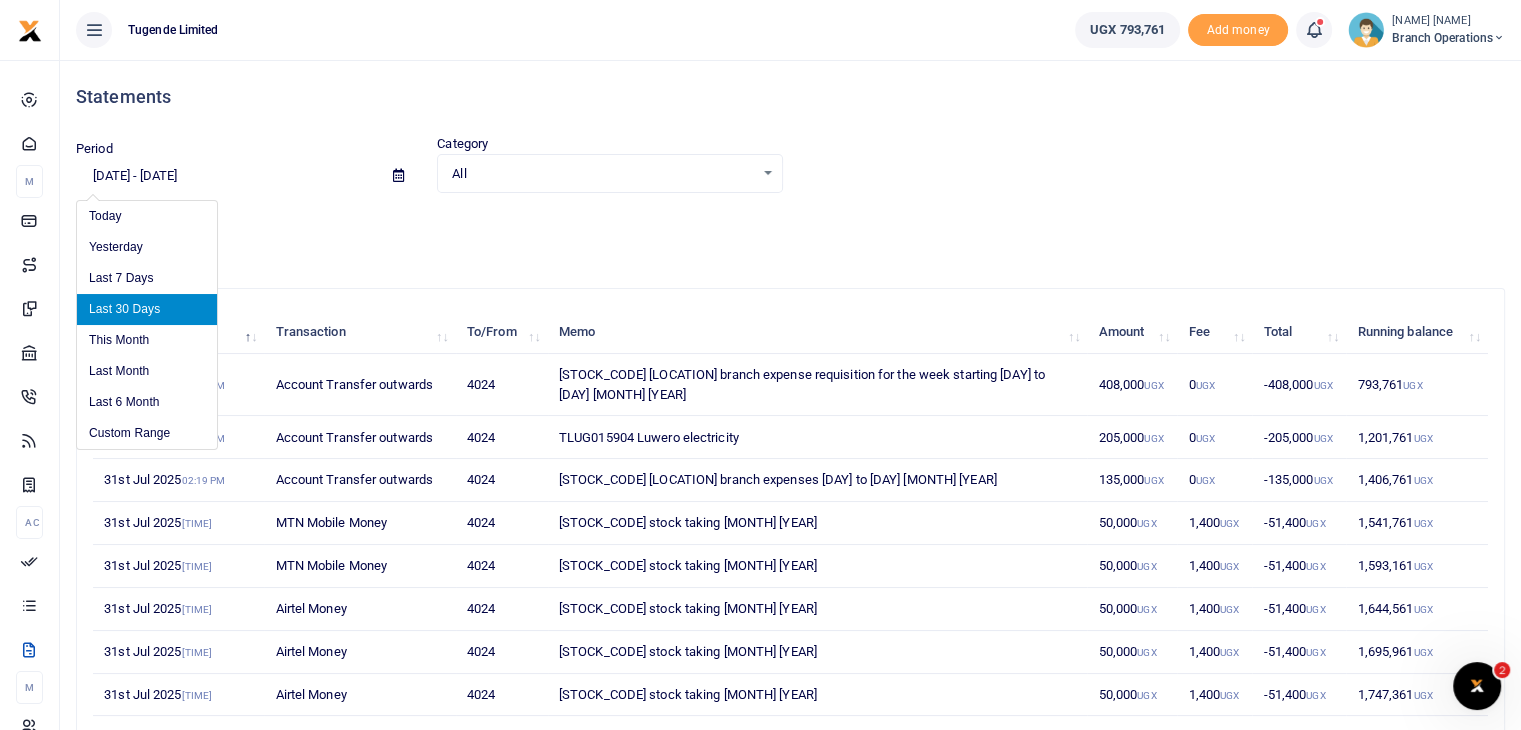 click on "07/06/2025 - 08/04/2025" at bounding box center [226, 176] 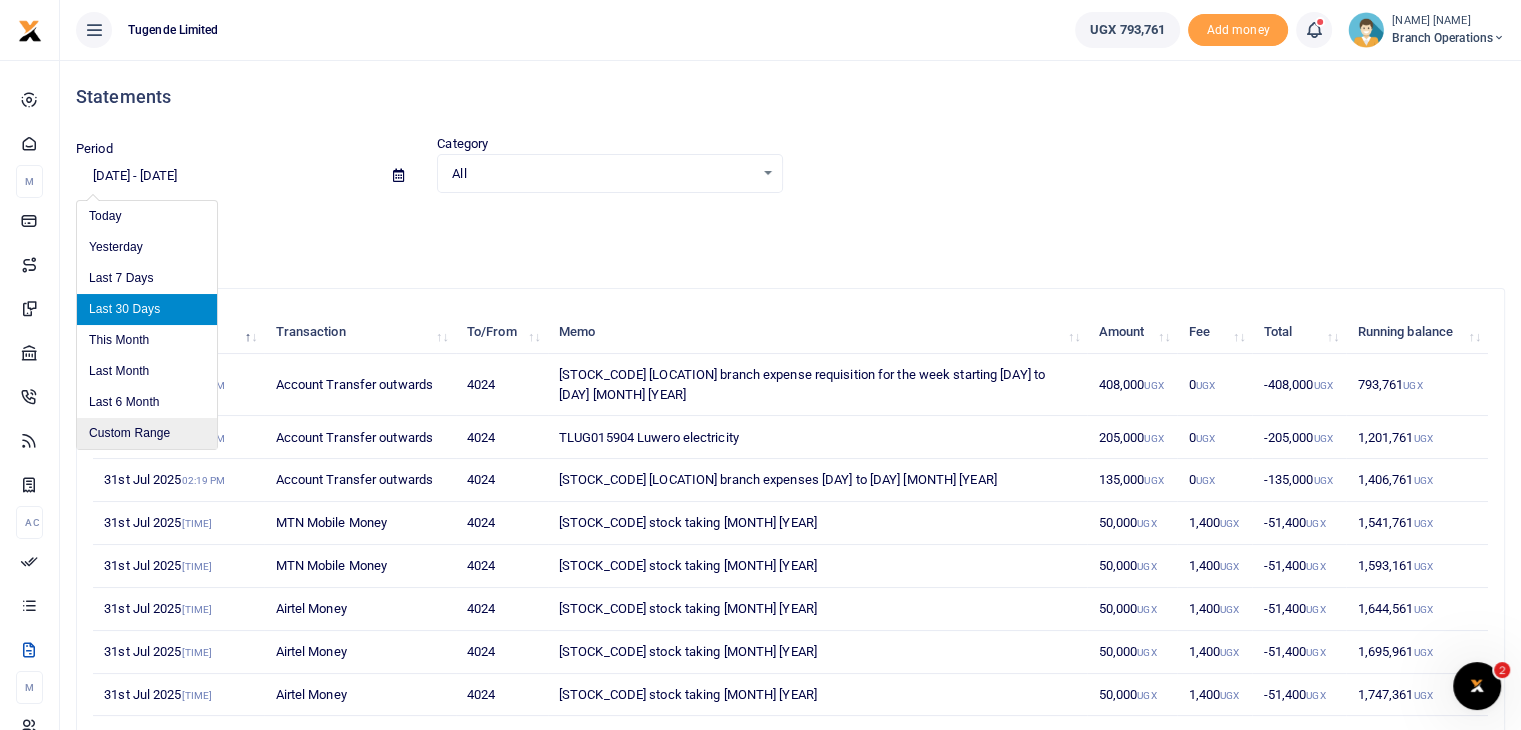 click on "Custom Range" at bounding box center [147, 433] 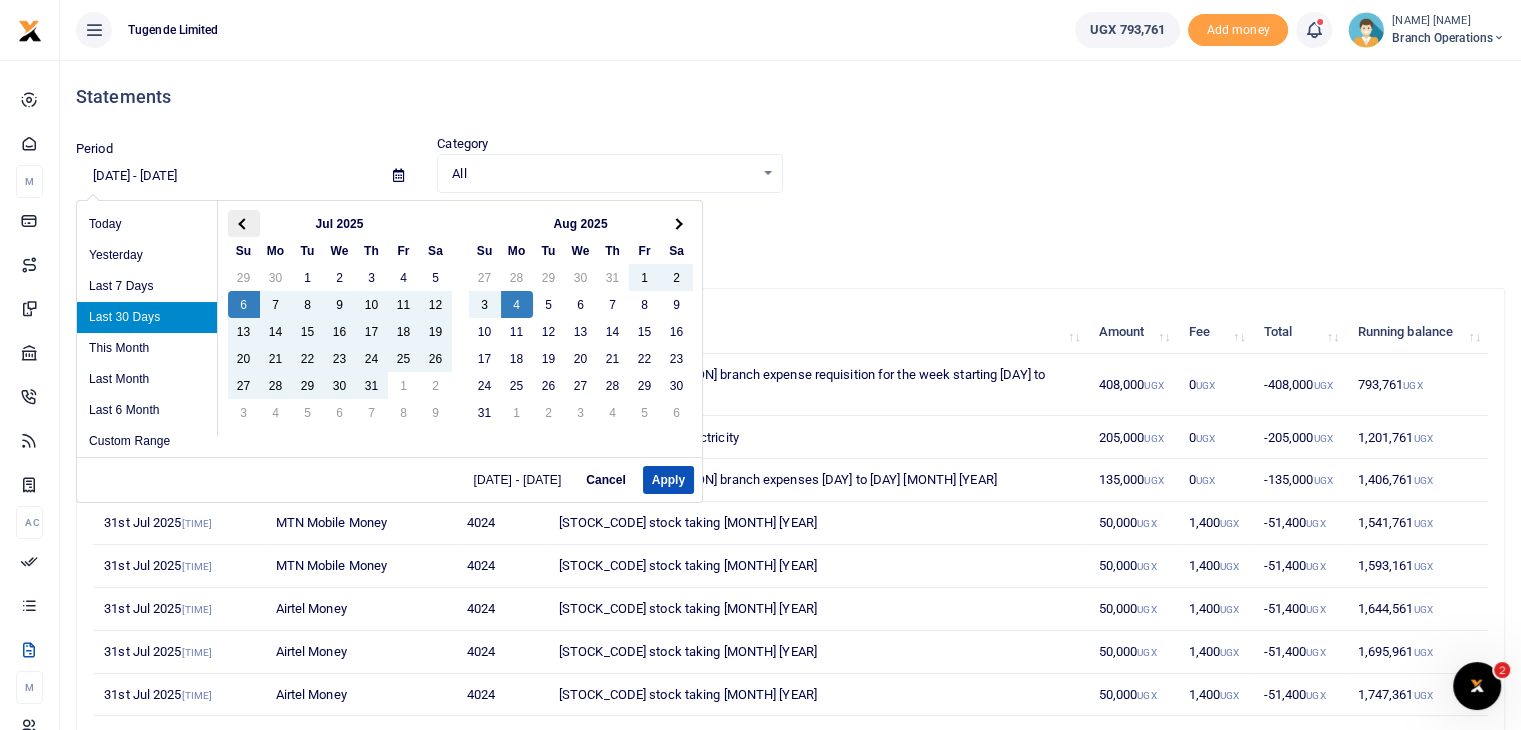 click at bounding box center (243, 223) 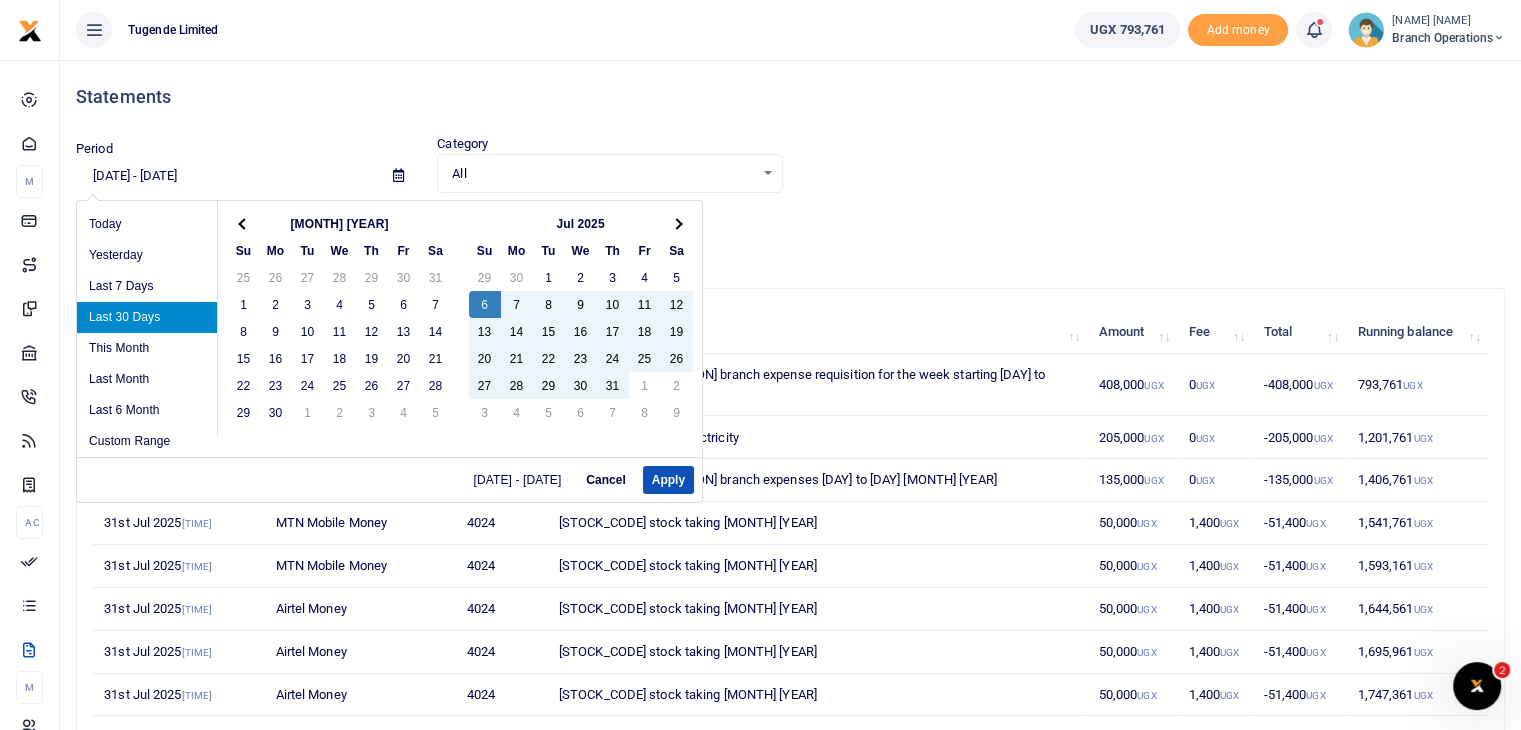 click at bounding box center [243, 223] 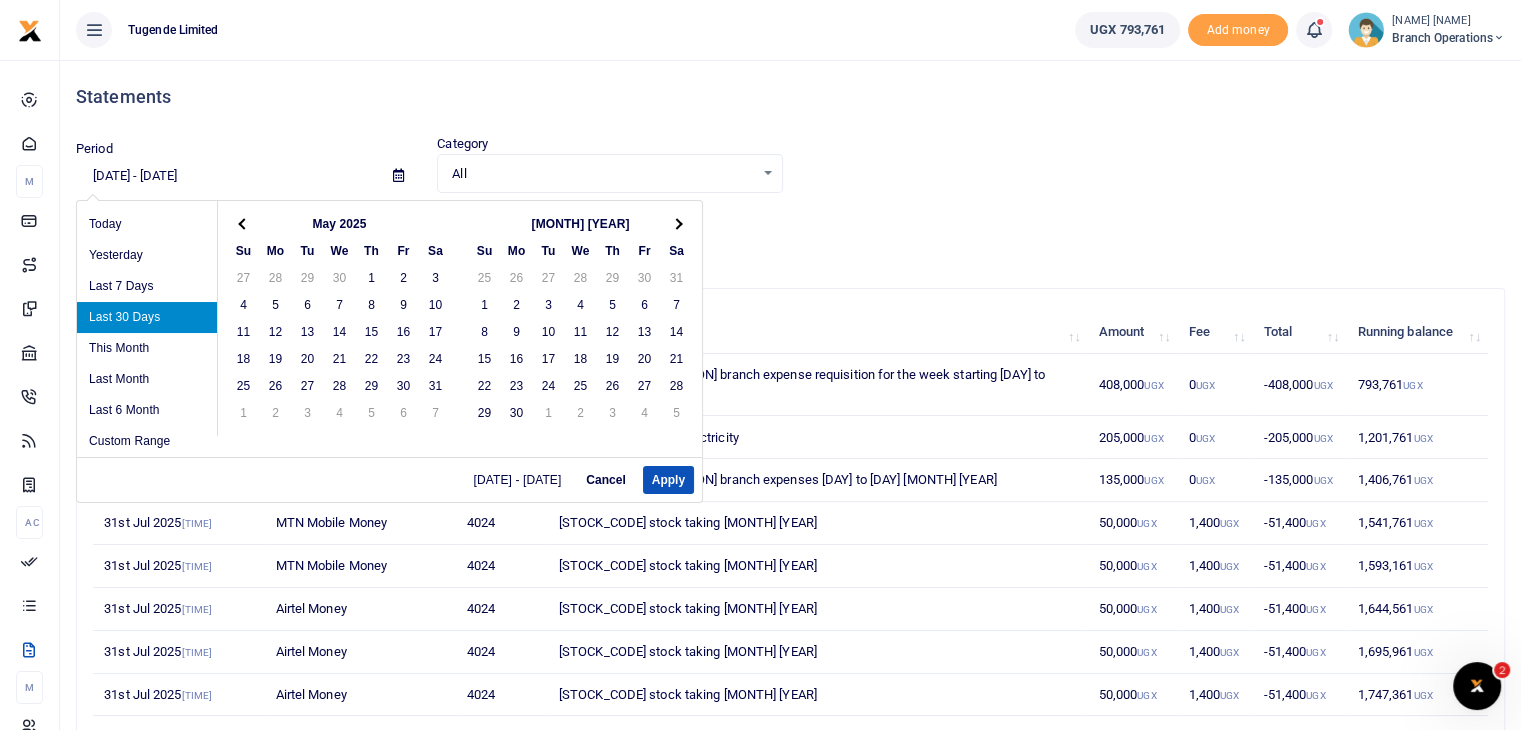 click at bounding box center (243, 223) 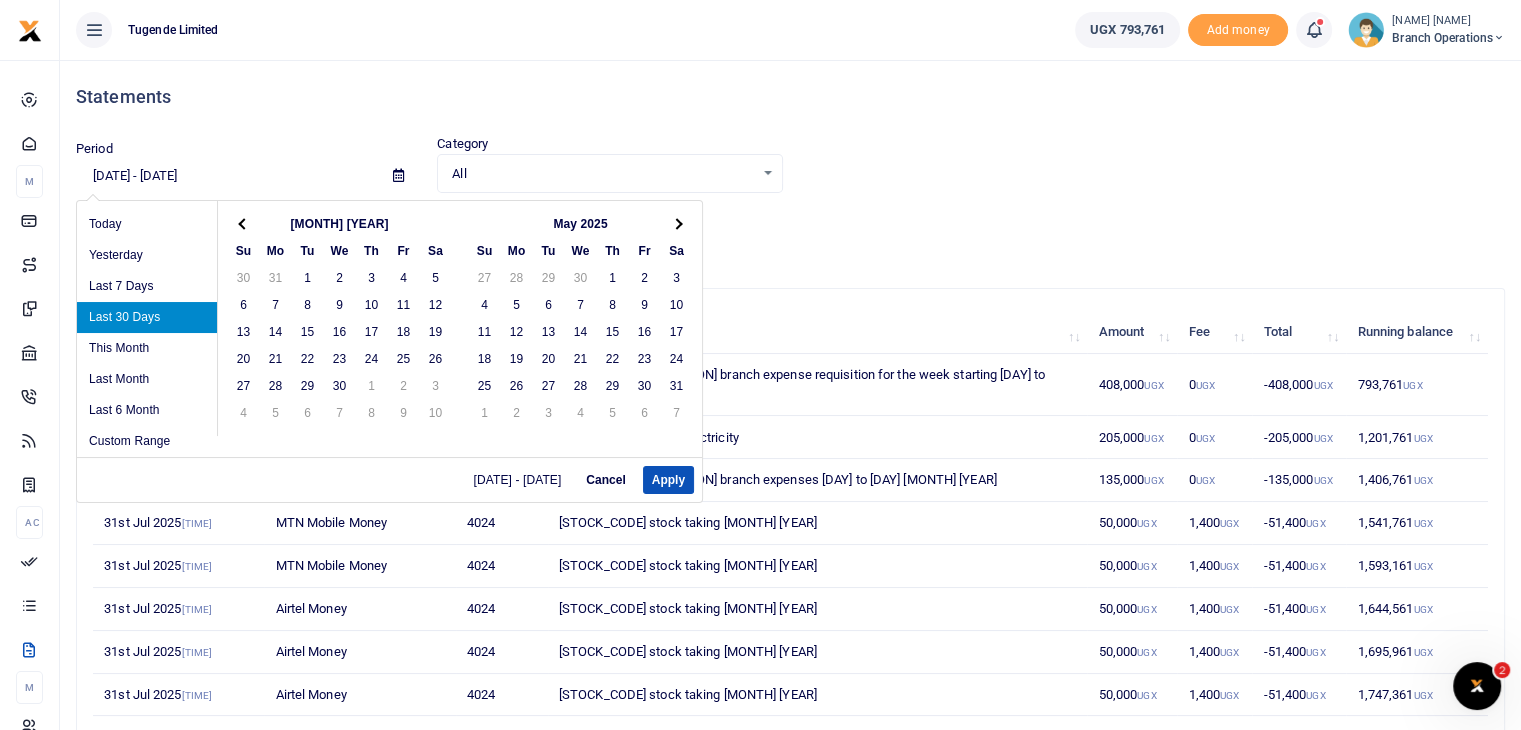 click at bounding box center [243, 223] 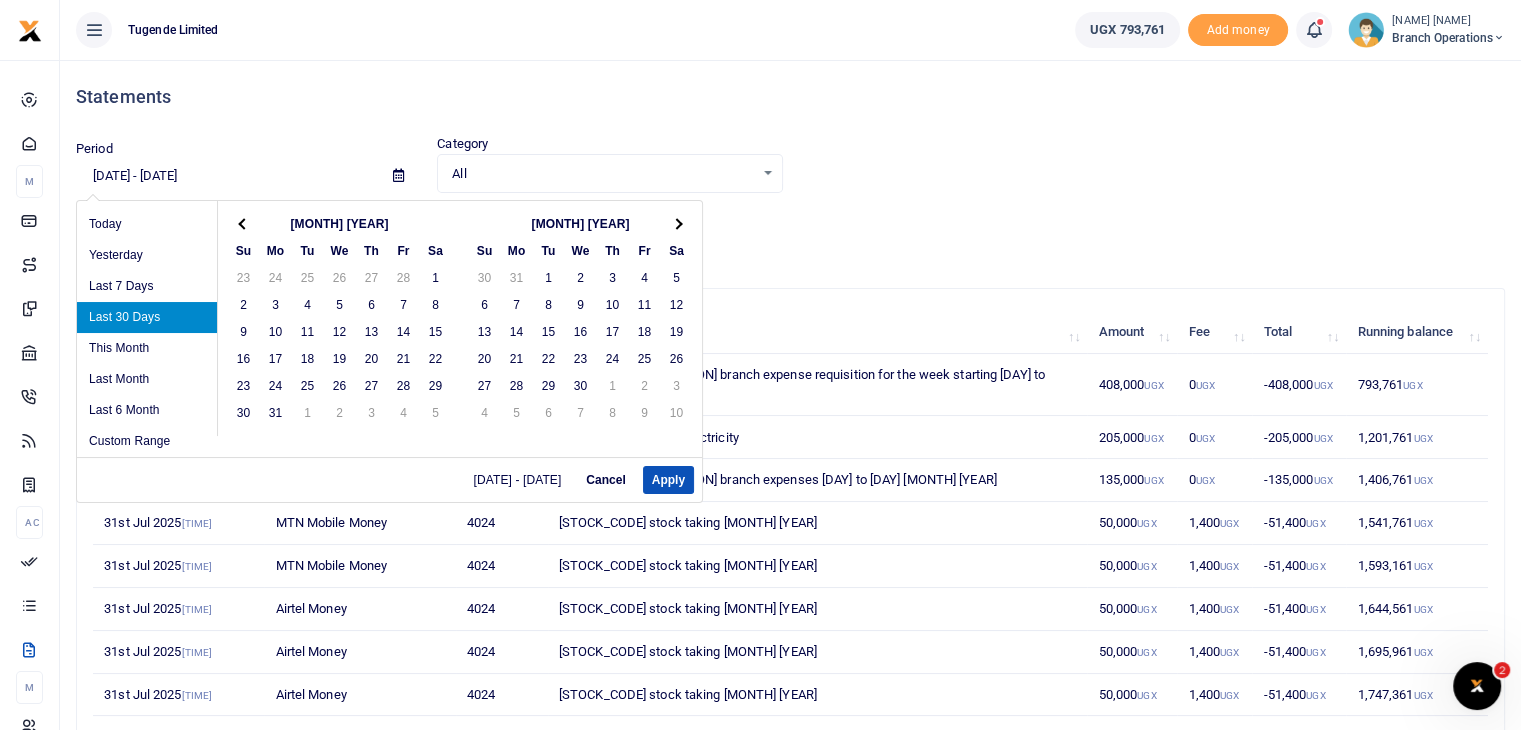 click at bounding box center [243, 223] 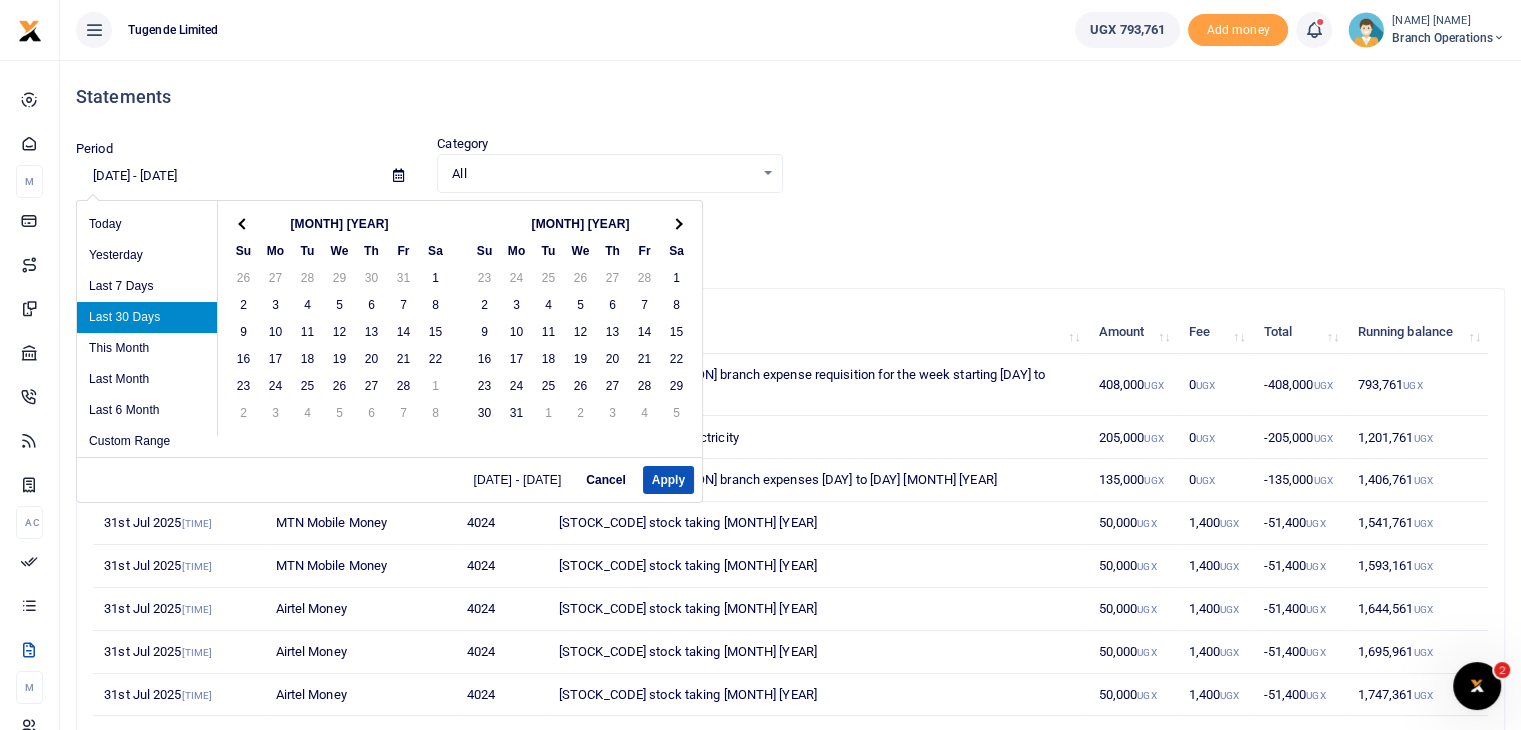 click at bounding box center [243, 223] 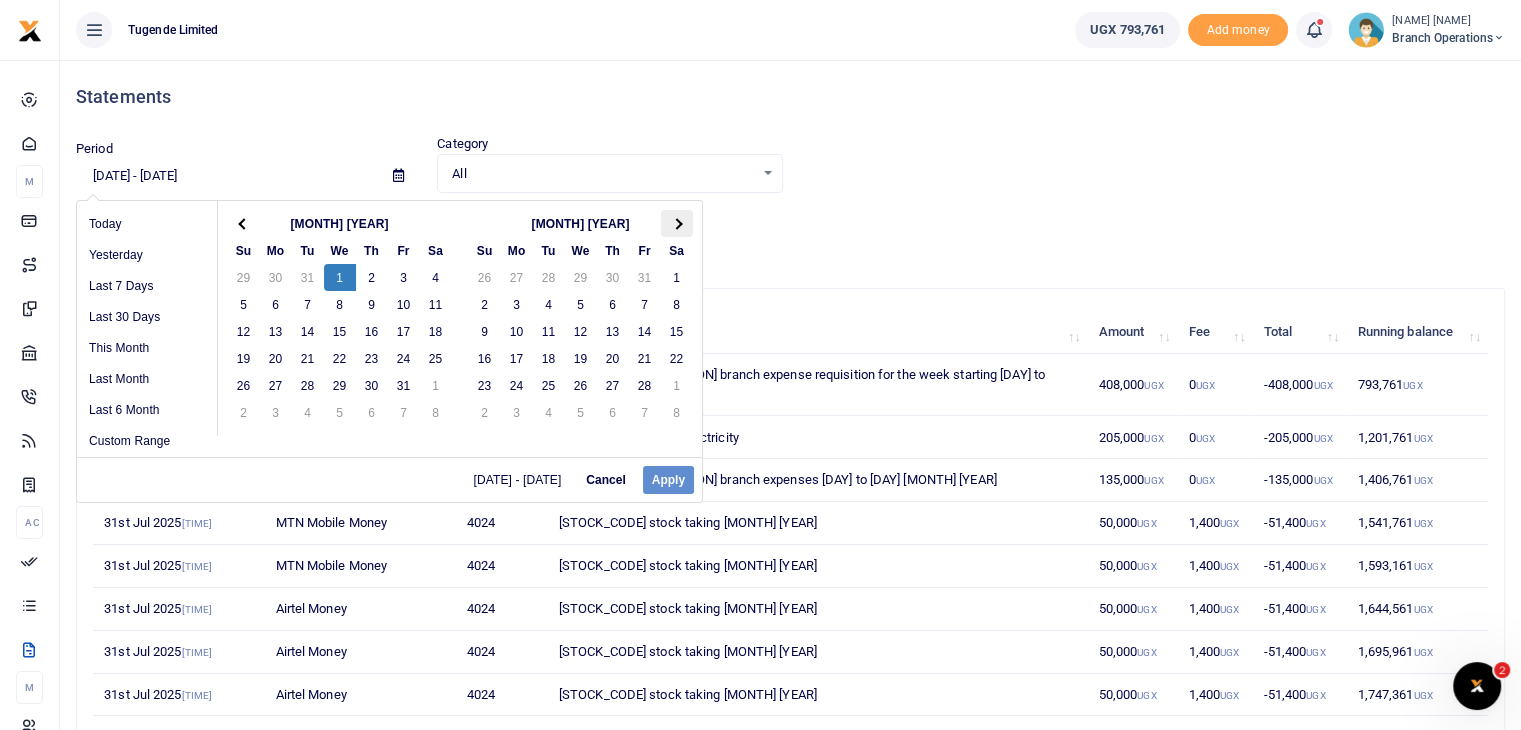 click at bounding box center [676, 223] 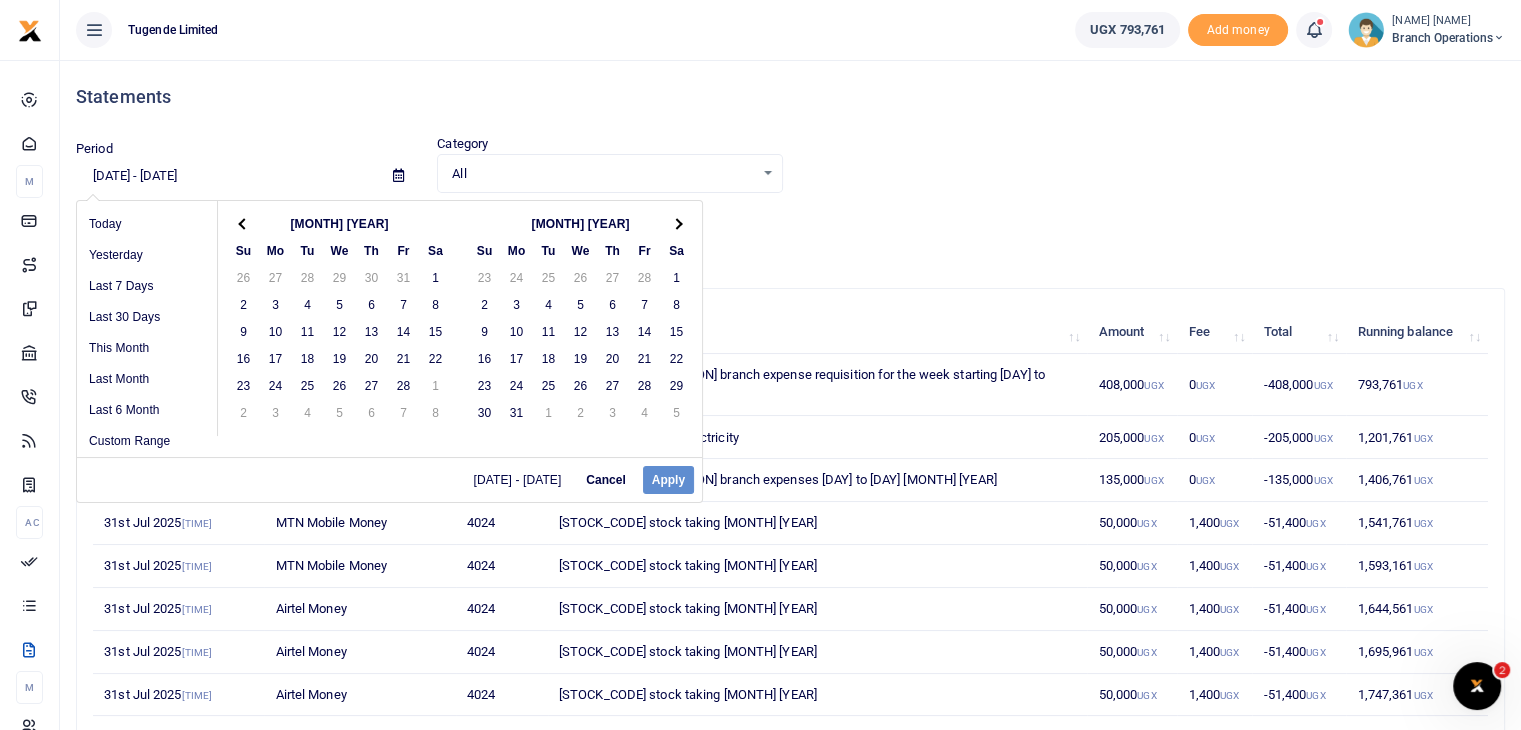 click at bounding box center [676, 223] 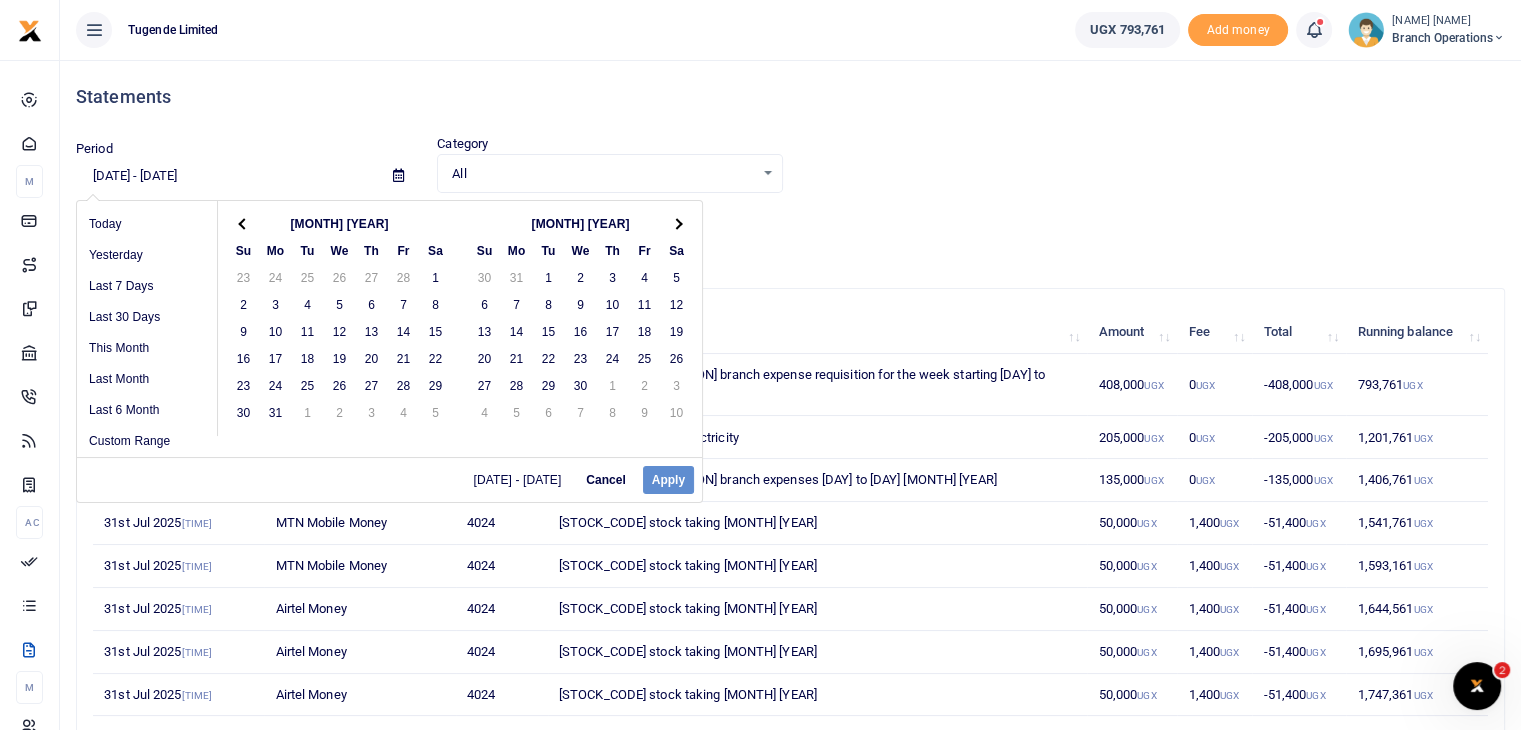 click at bounding box center [676, 223] 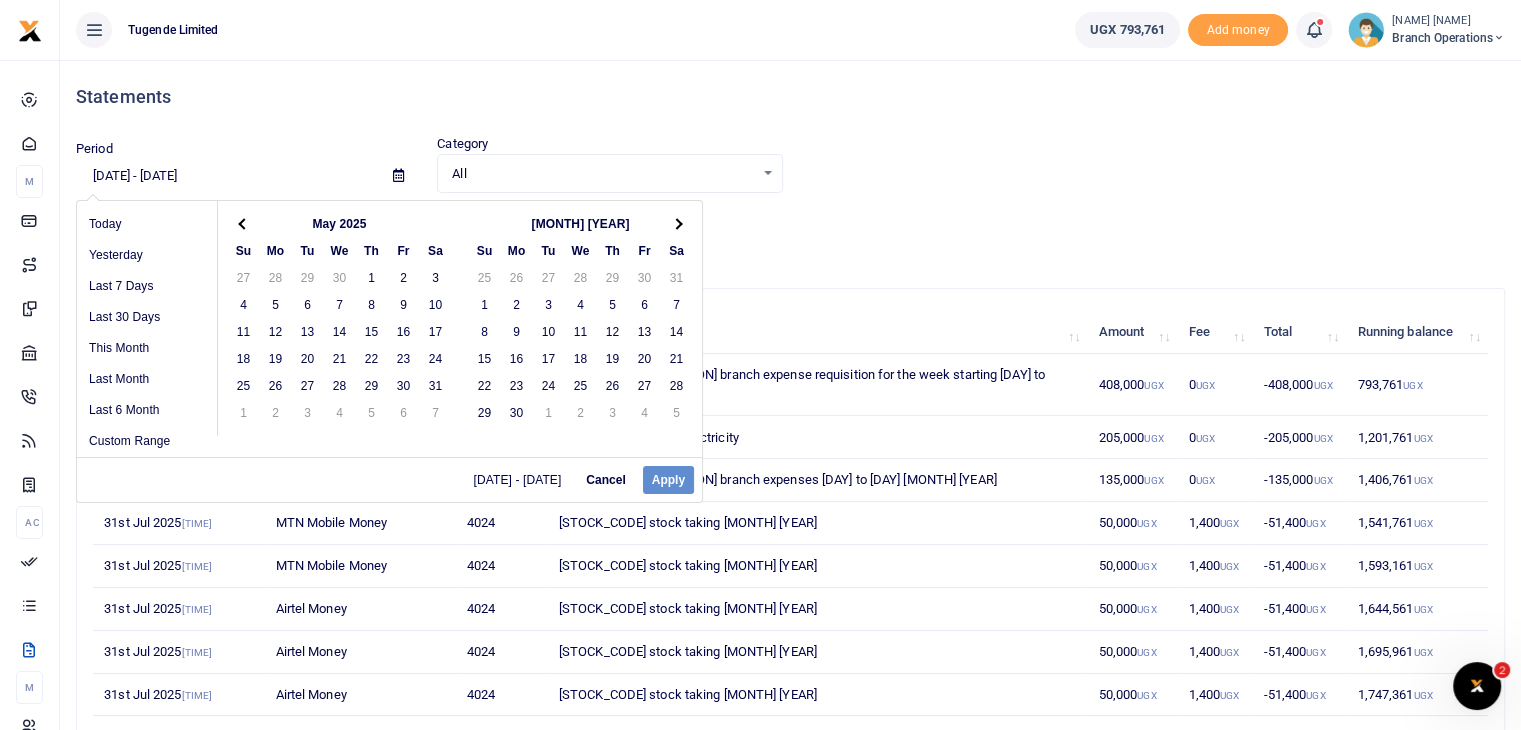 click at bounding box center [676, 223] 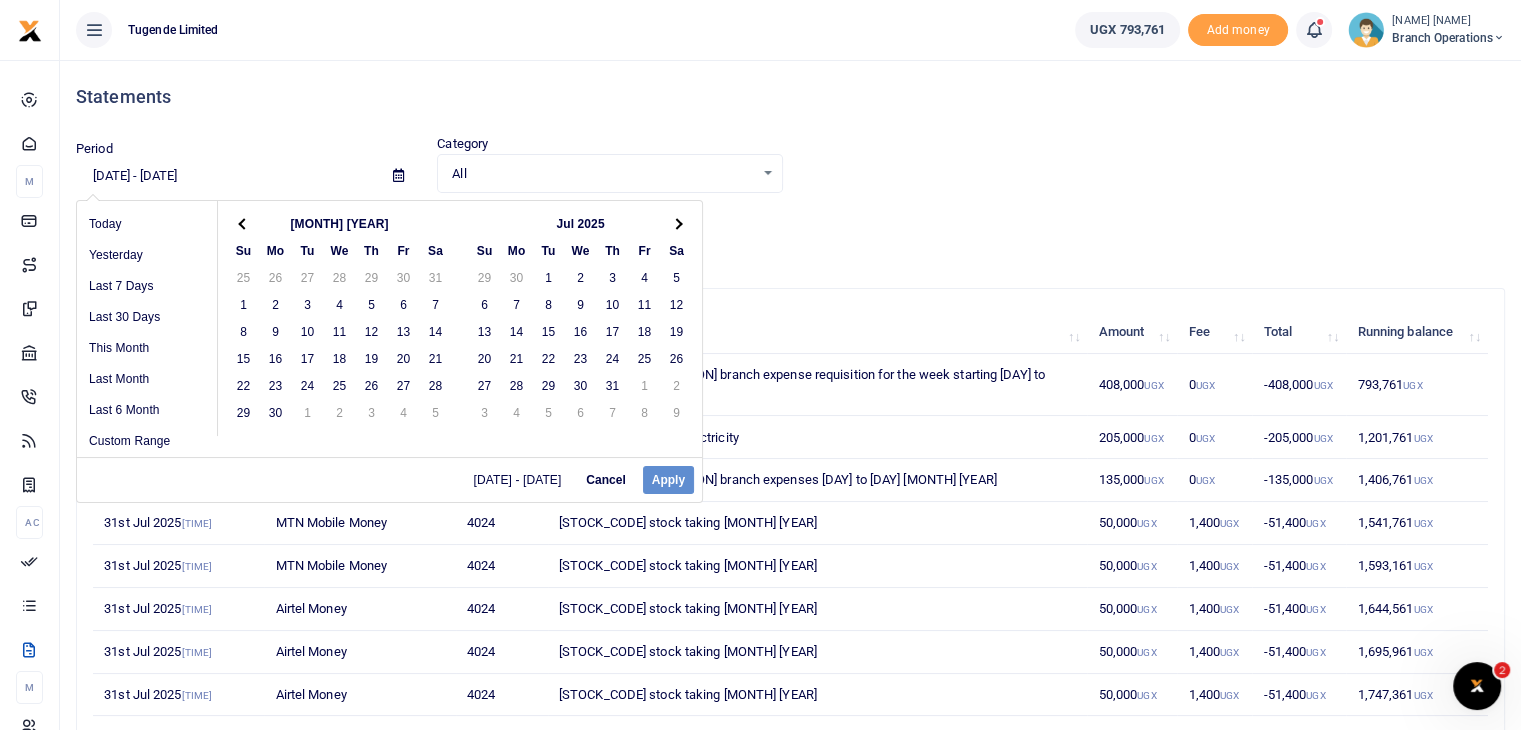 click at bounding box center (676, 223) 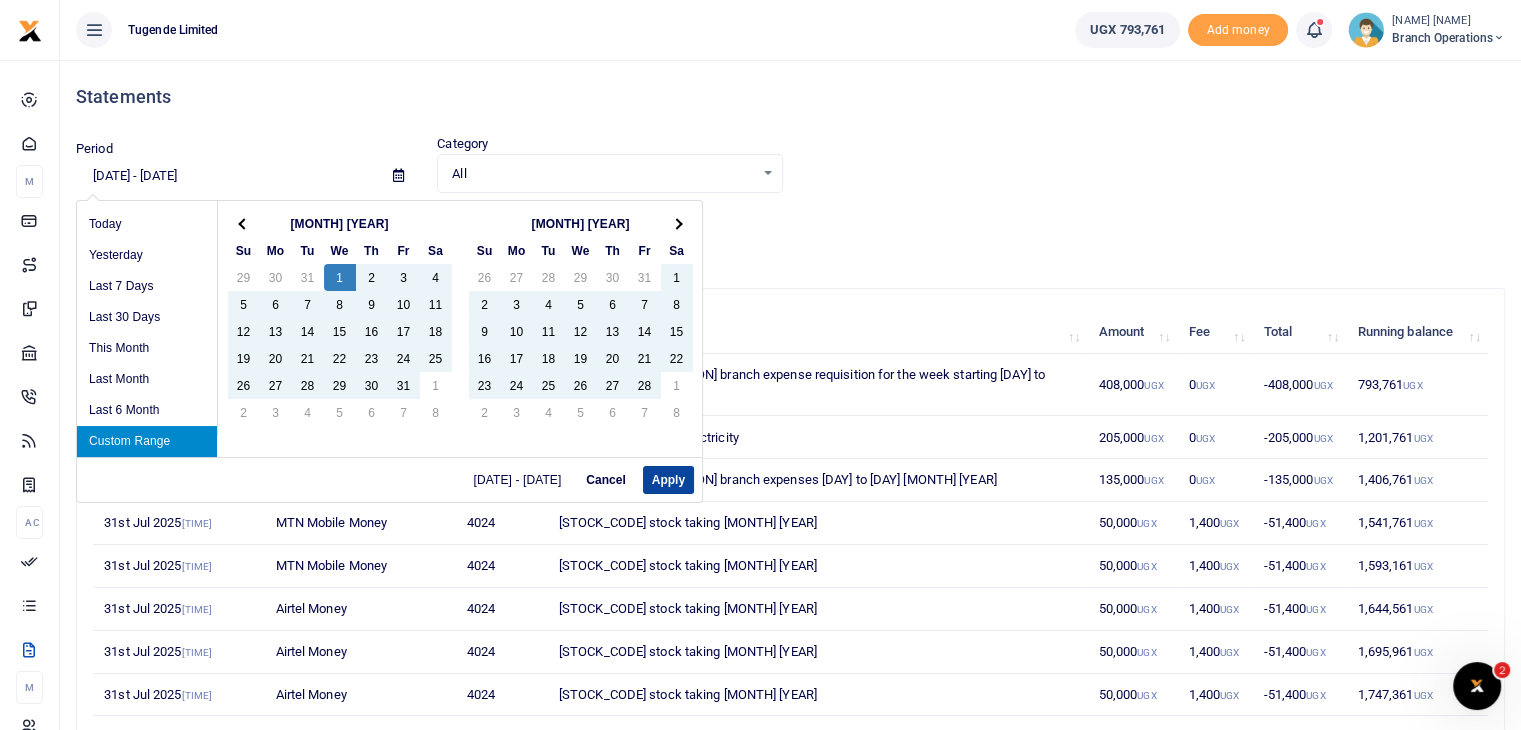 click on "Apply" at bounding box center [668, 480] 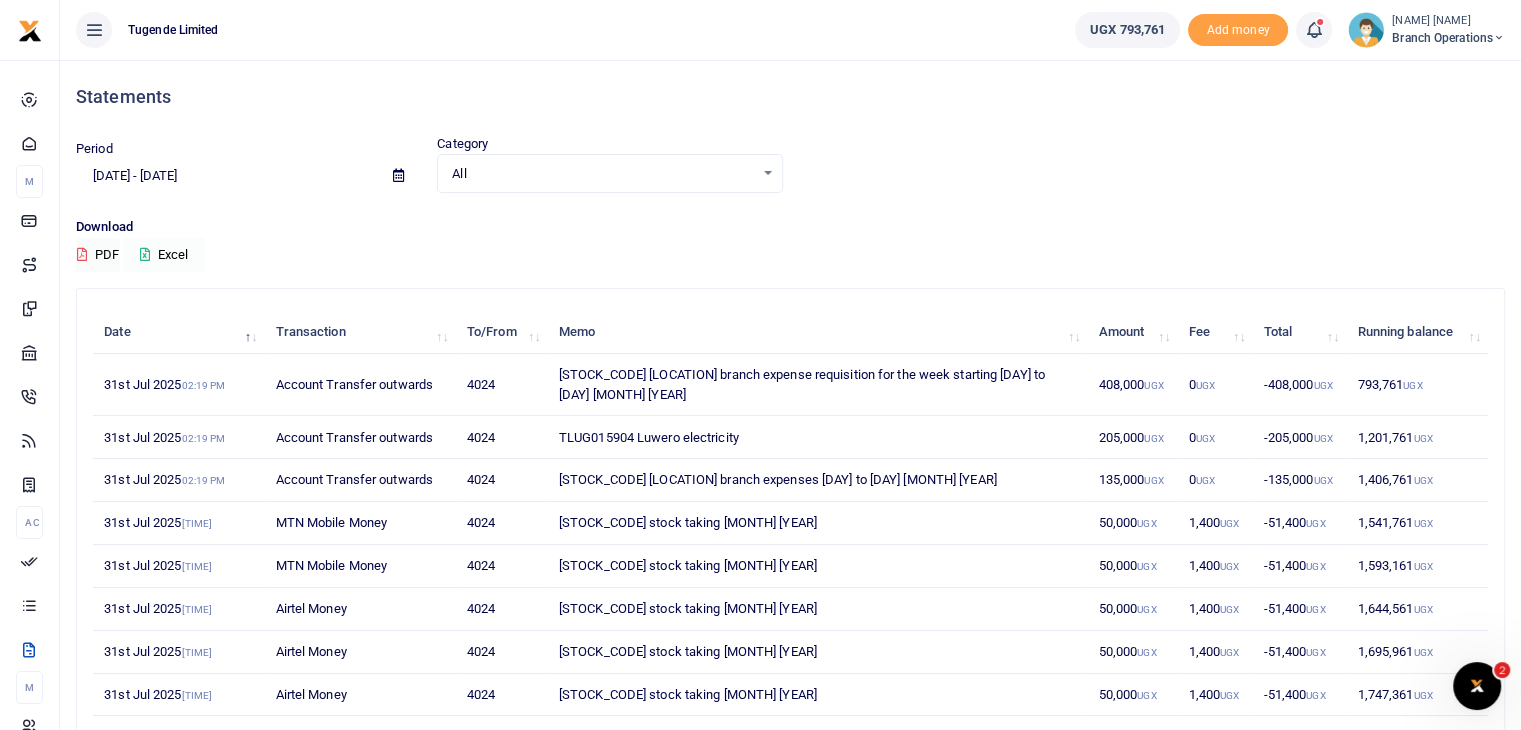 click on "Excel" at bounding box center [164, 255] 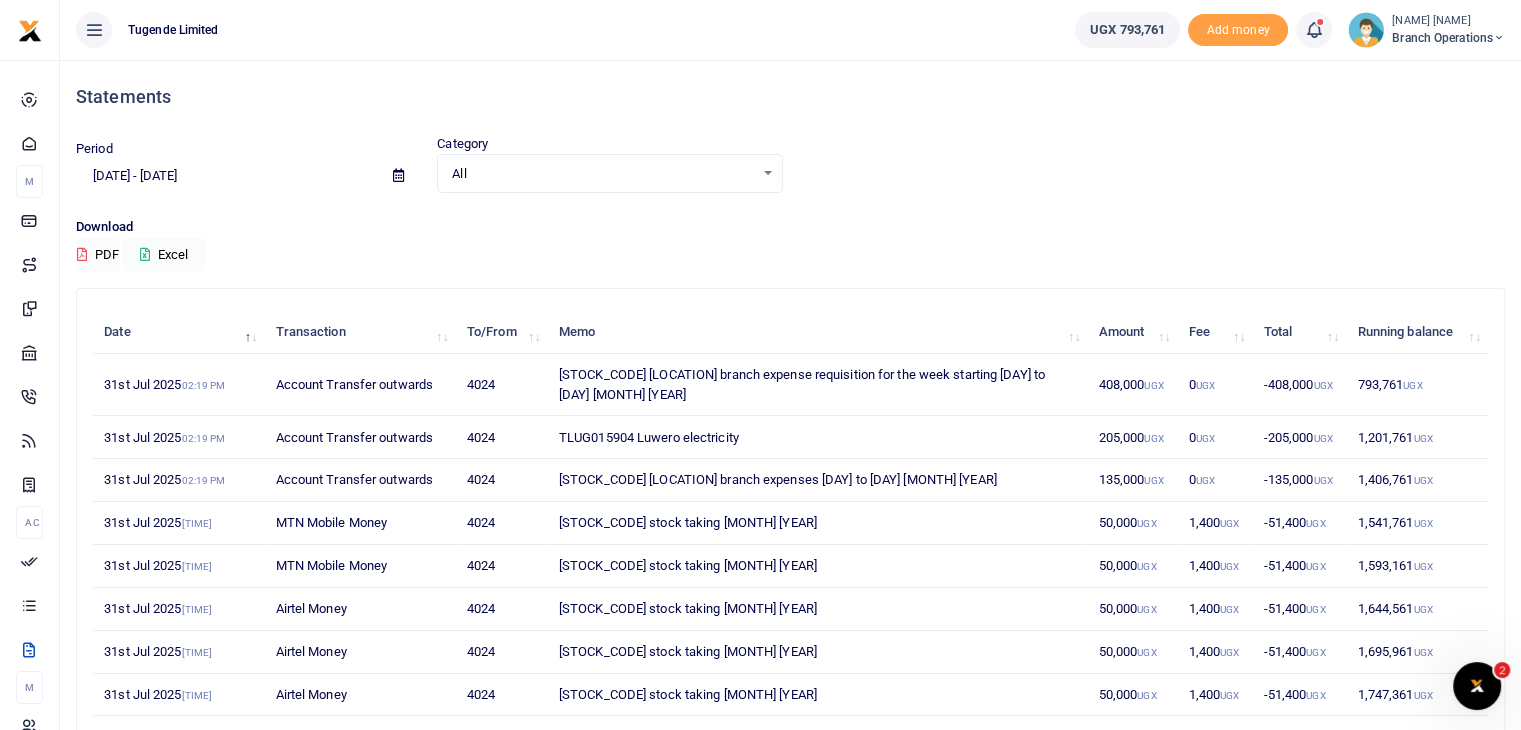 click at bounding box center (1366, 30) 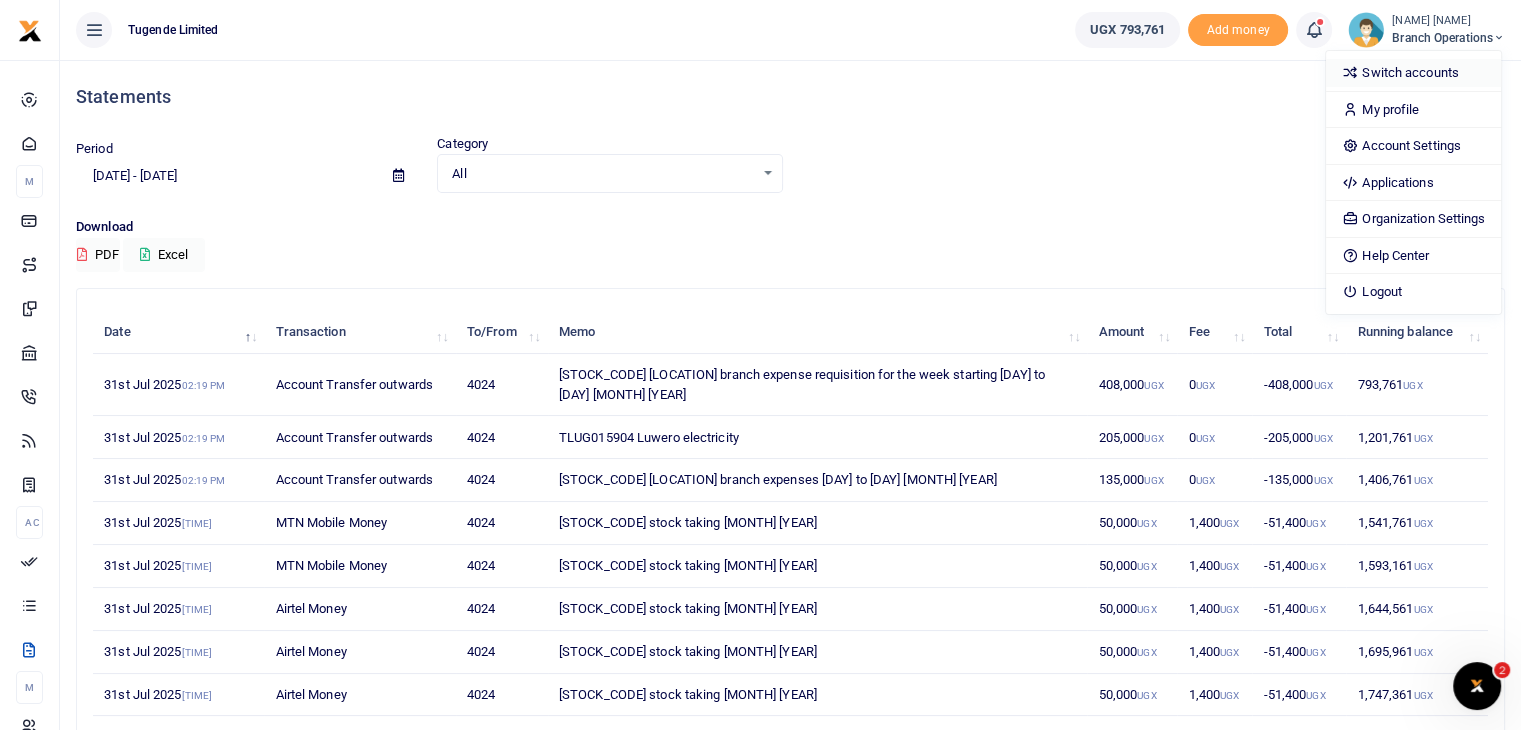 click on "Switch accounts" at bounding box center (1413, 73) 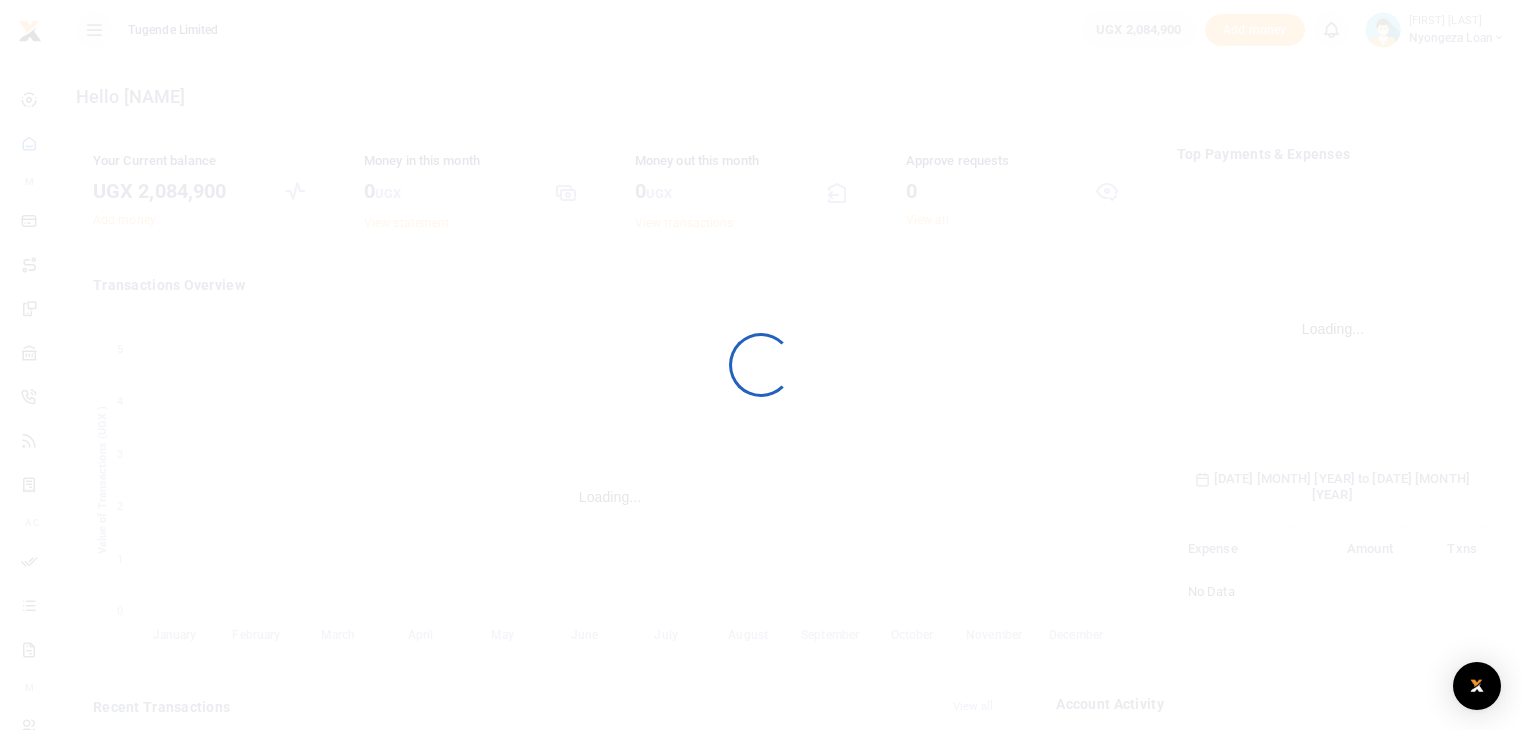 scroll, scrollTop: 0, scrollLeft: 0, axis: both 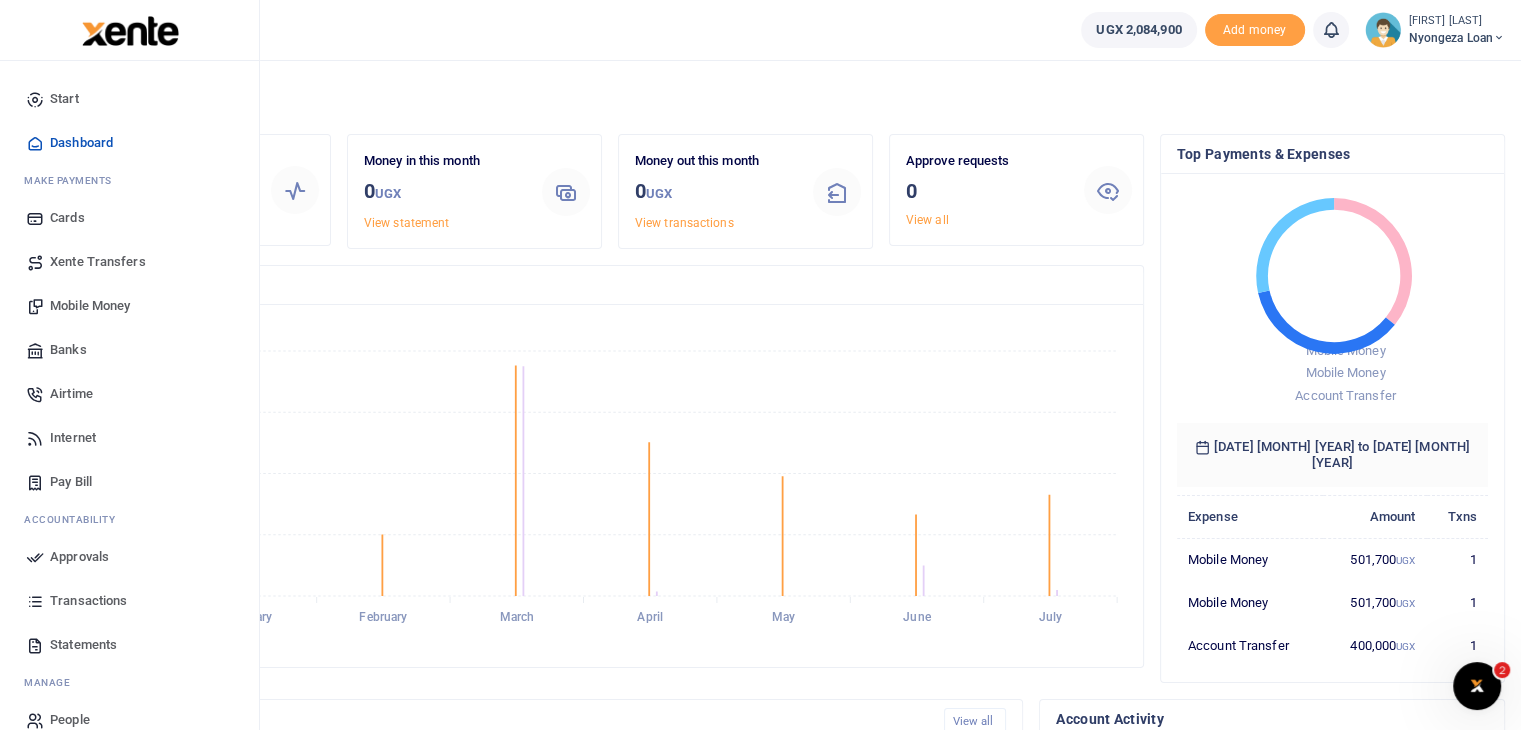 click on "Statements" at bounding box center [129, 645] 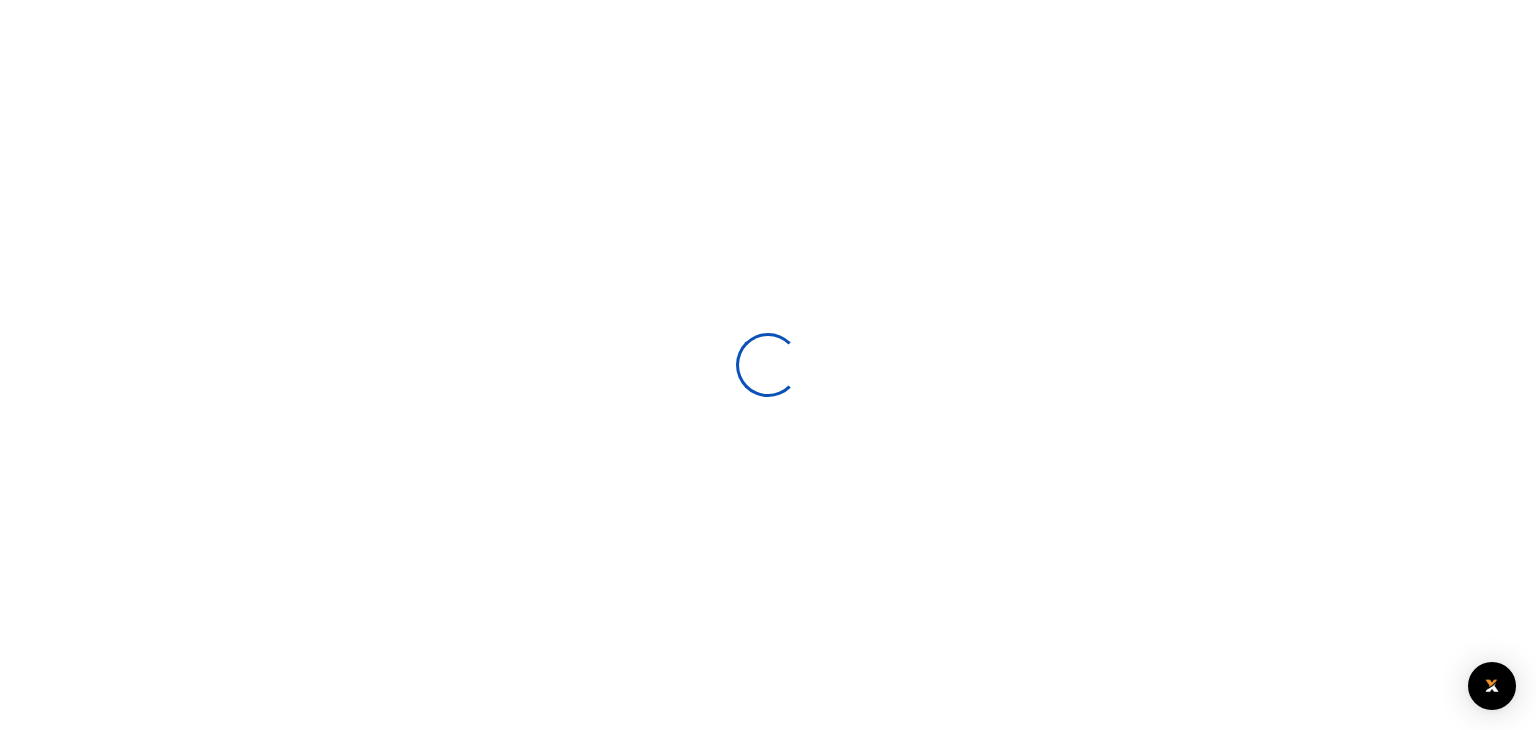 scroll, scrollTop: 0, scrollLeft: 0, axis: both 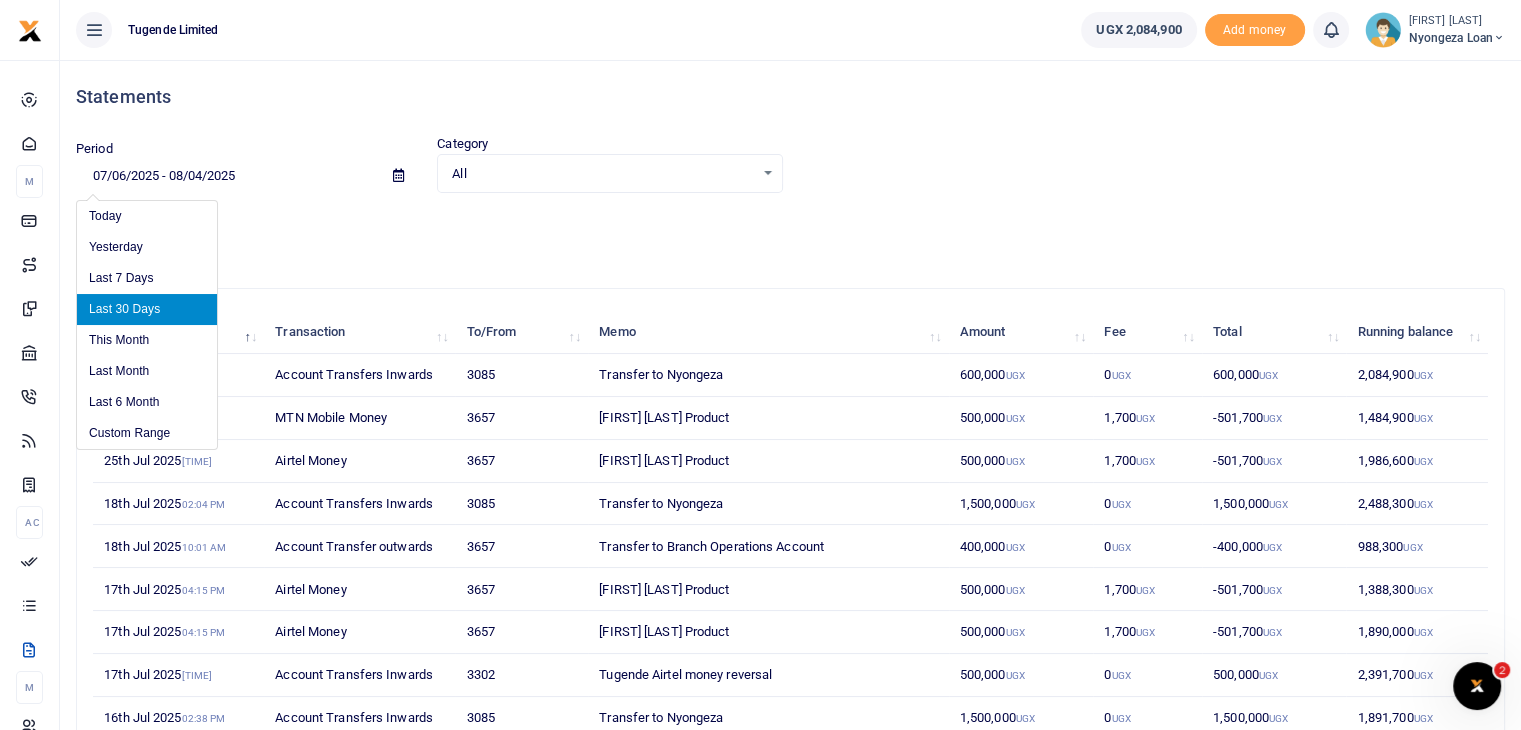 click on "07/06/2025 - 08/04/2025" at bounding box center (226, 176) 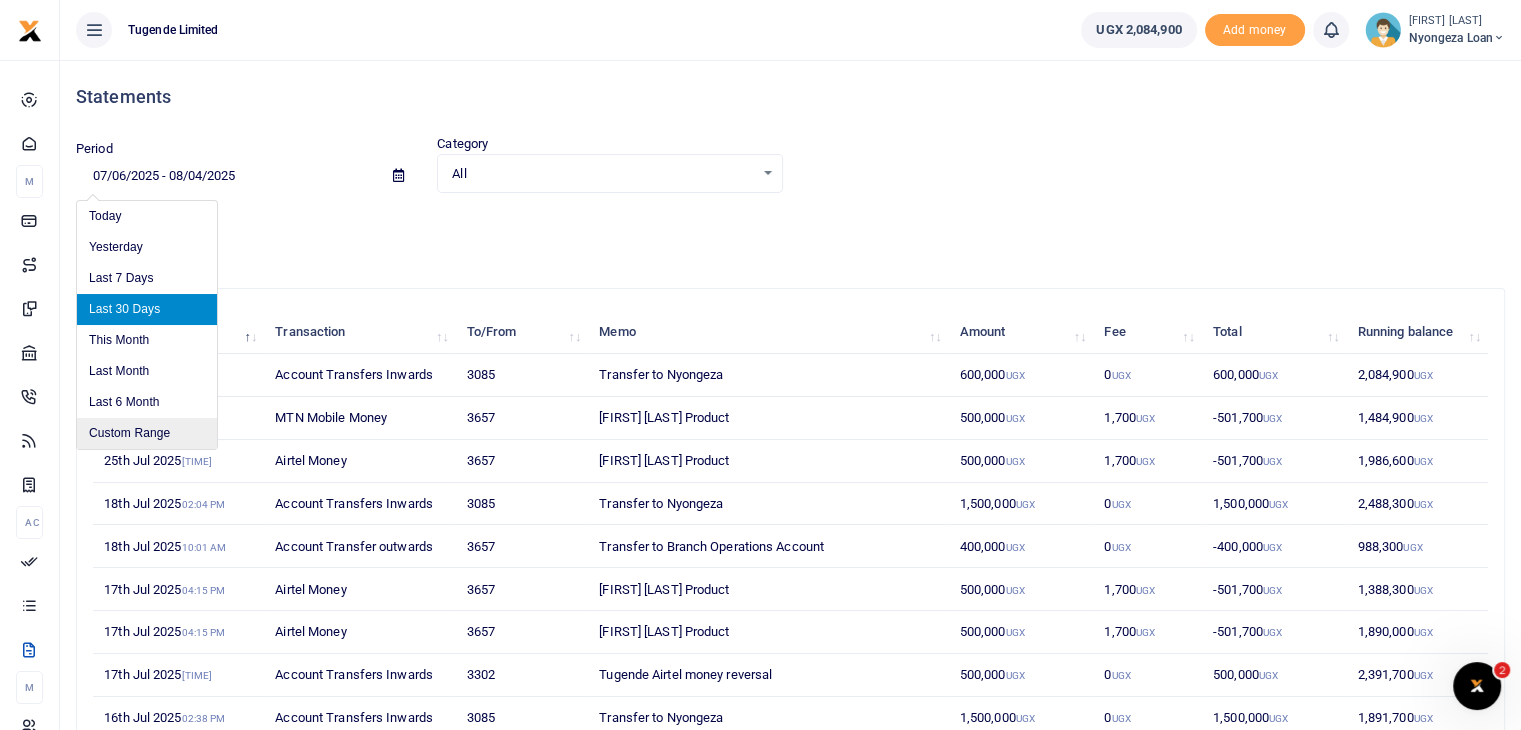 click on "Custom Range" at bounding box center (147, 433) 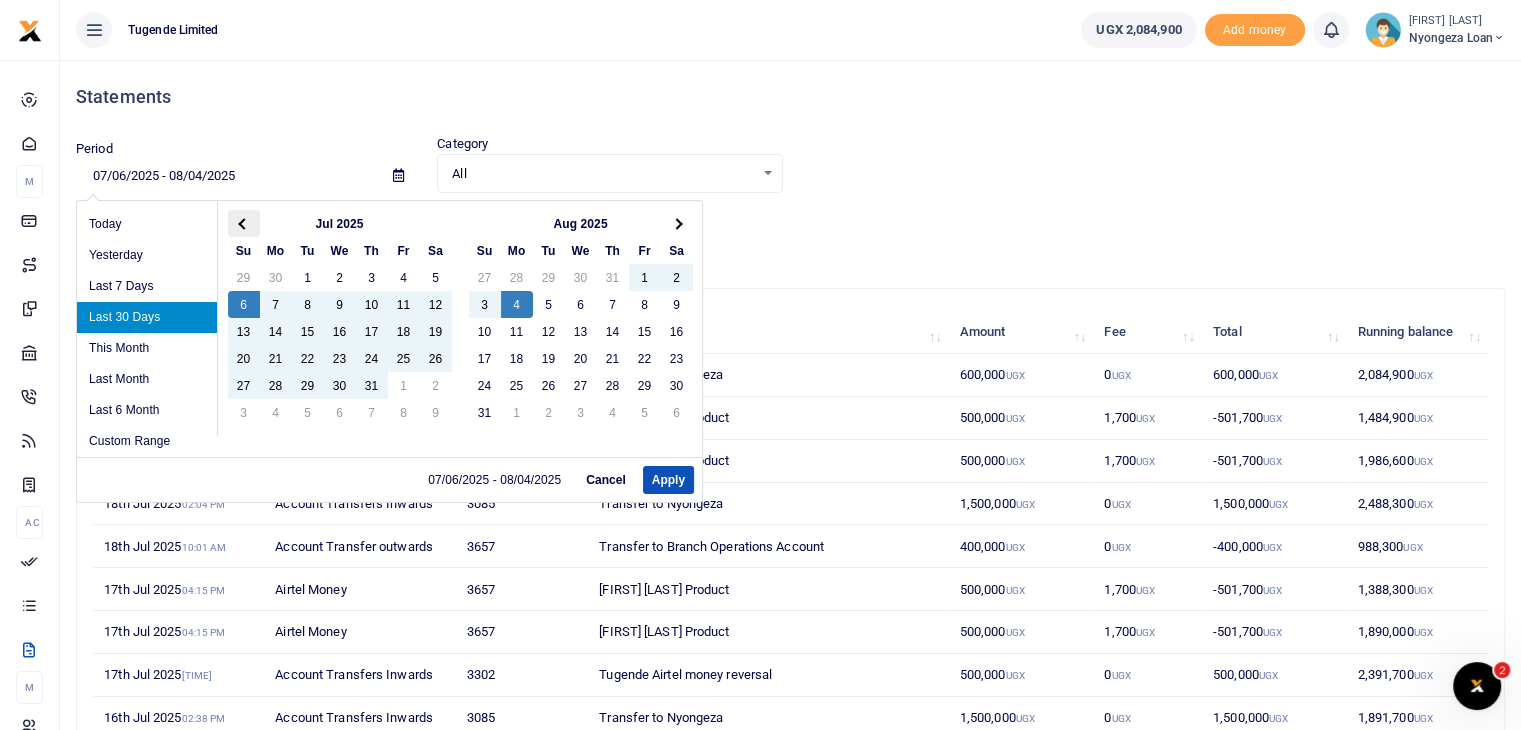 click at bounding box center (244, 223) 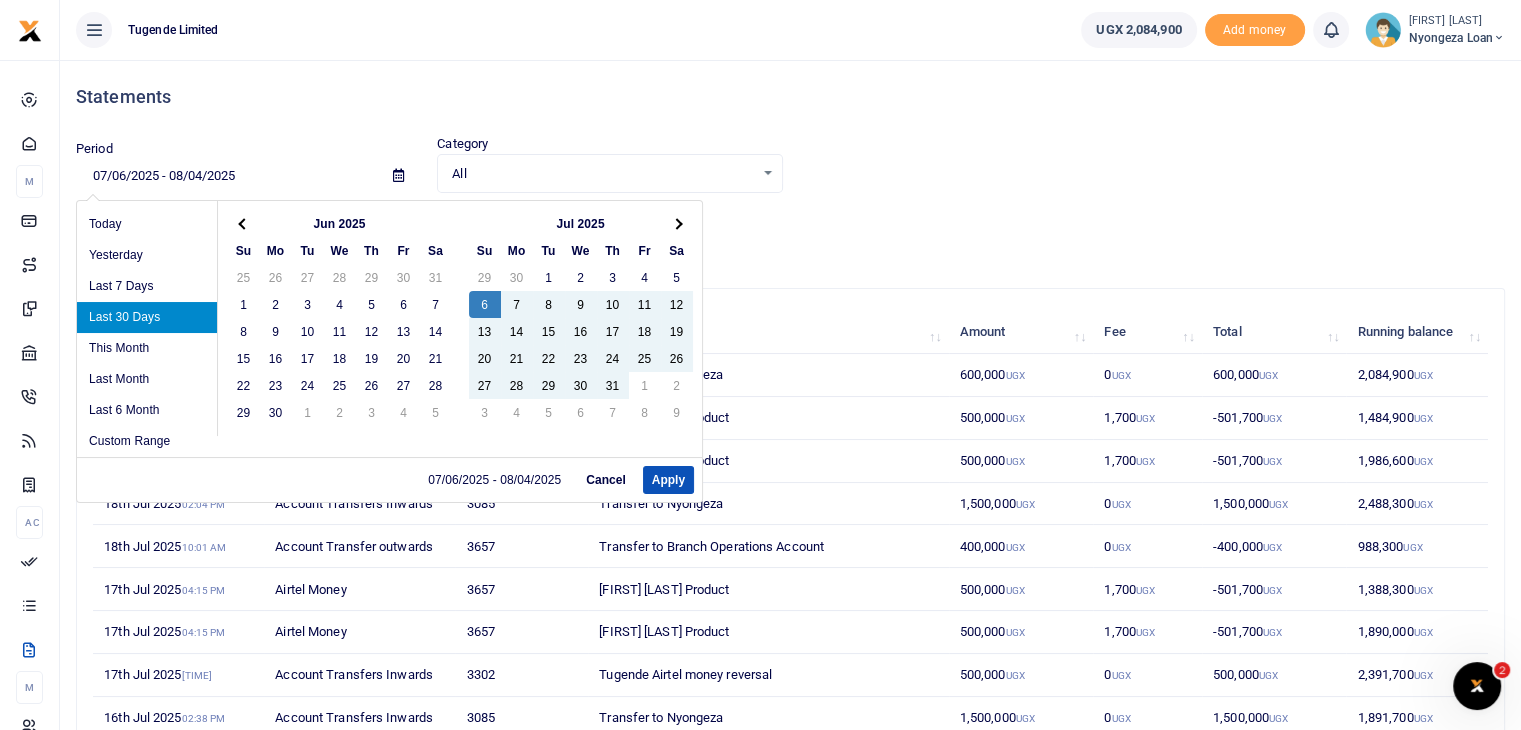 click at bounding box center (244, 223) 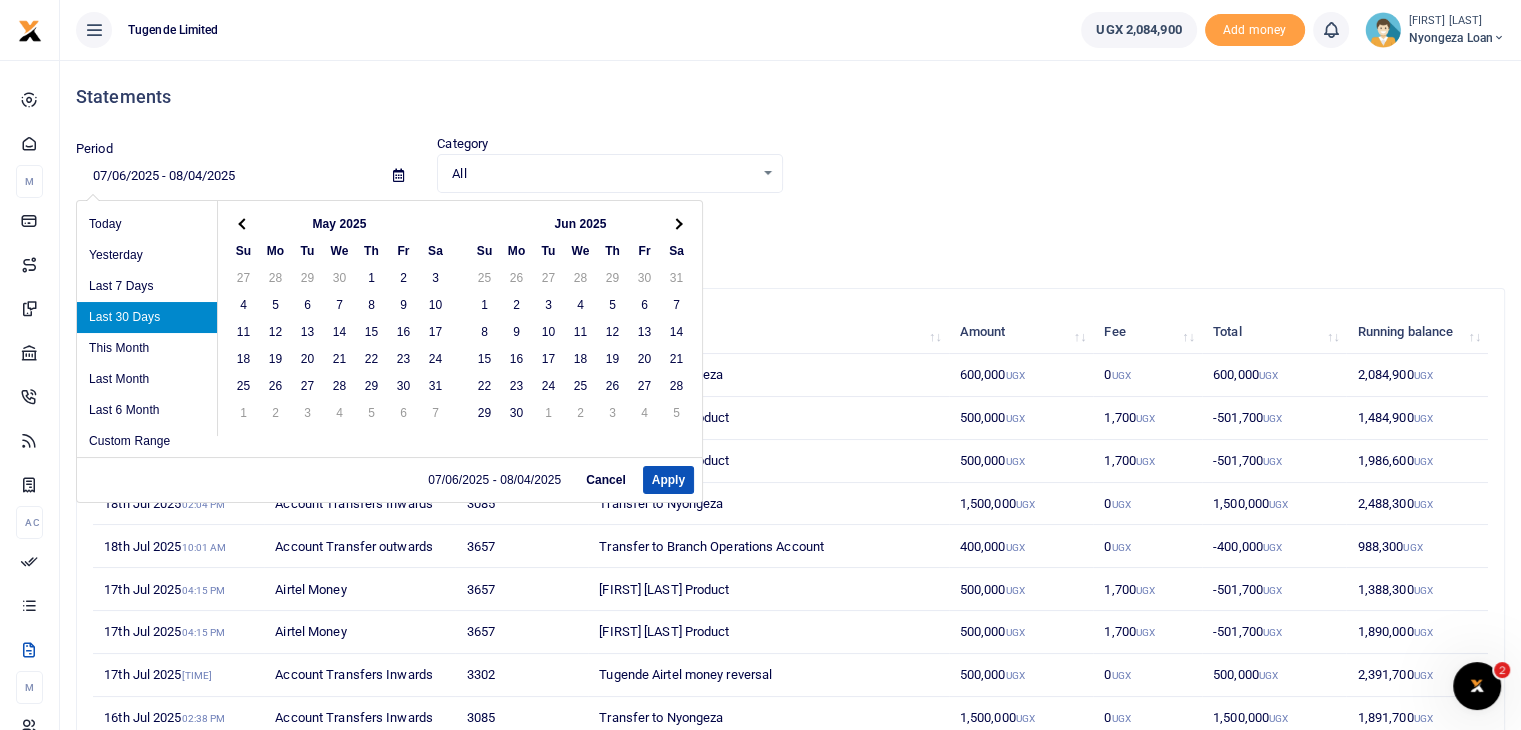 click at bounding box center [244, 223] 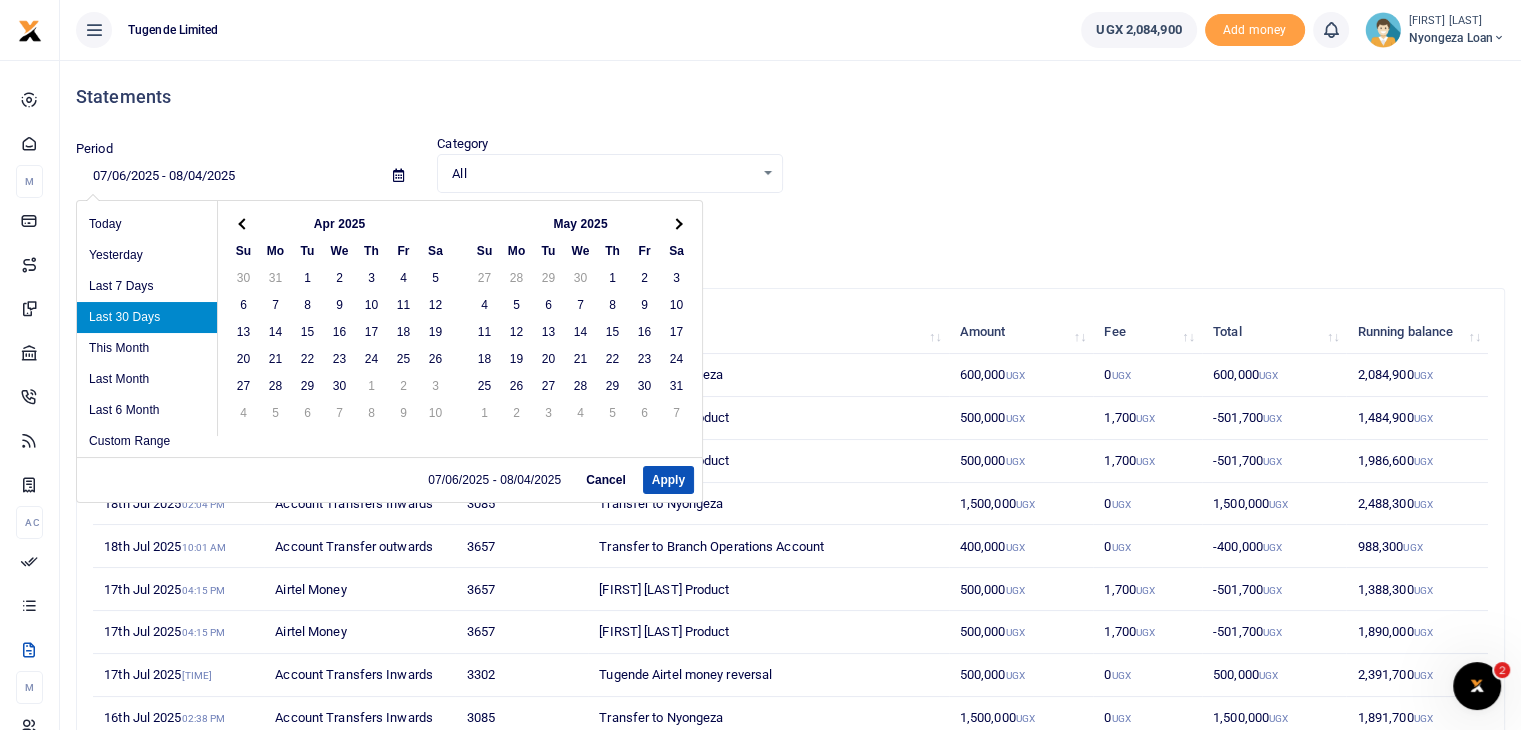 click at bounding box center (244, 223) 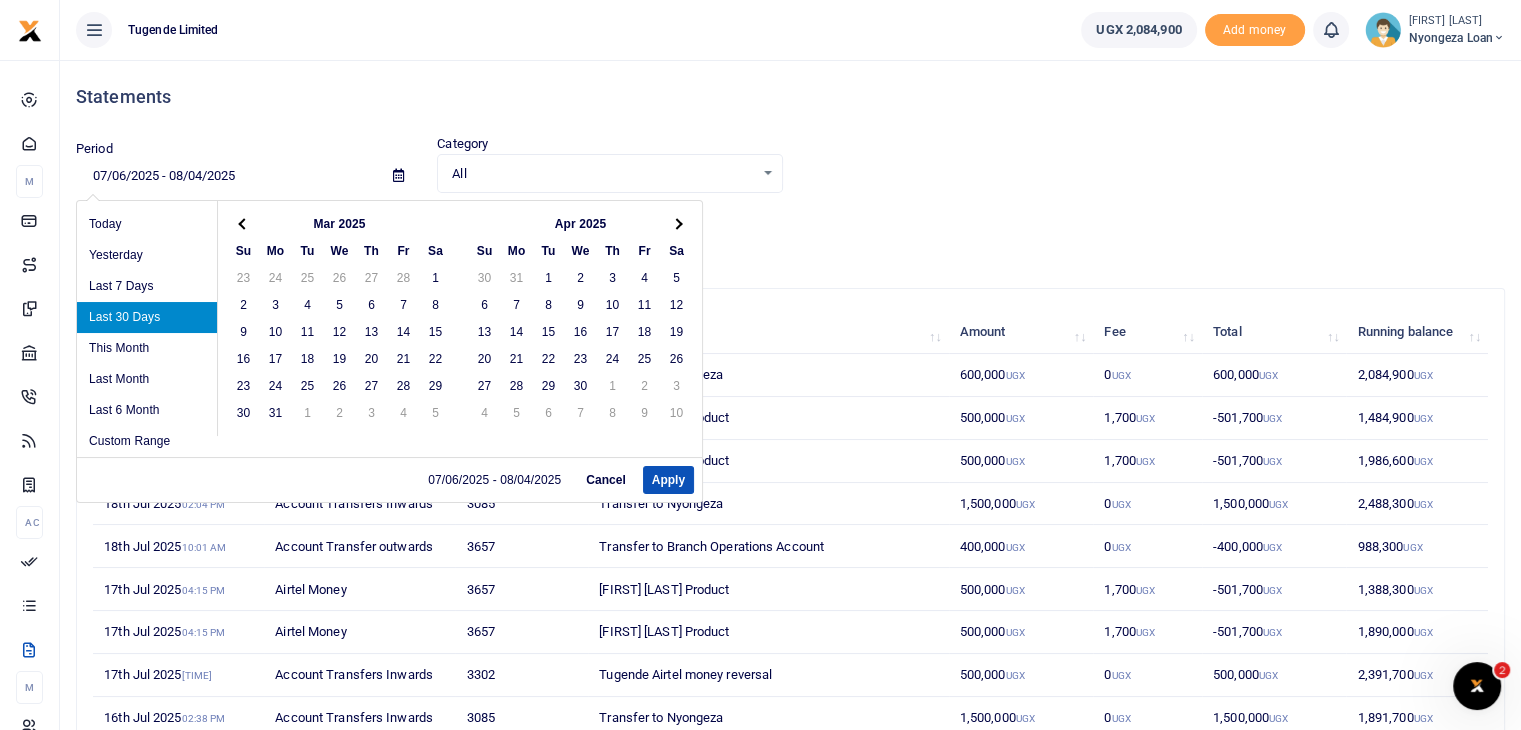 click at bounding box center [244, 223] 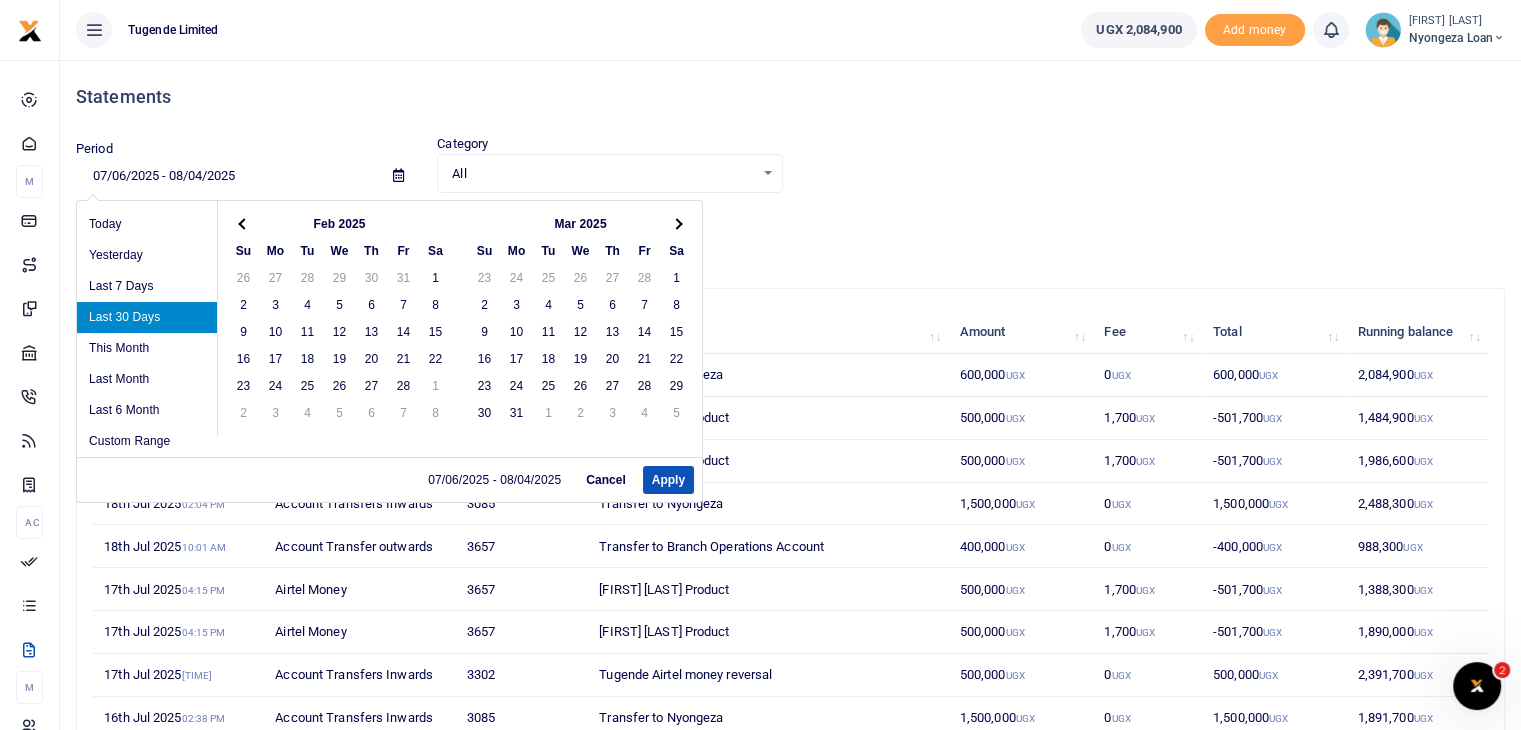click at bounding box center (244, 223) 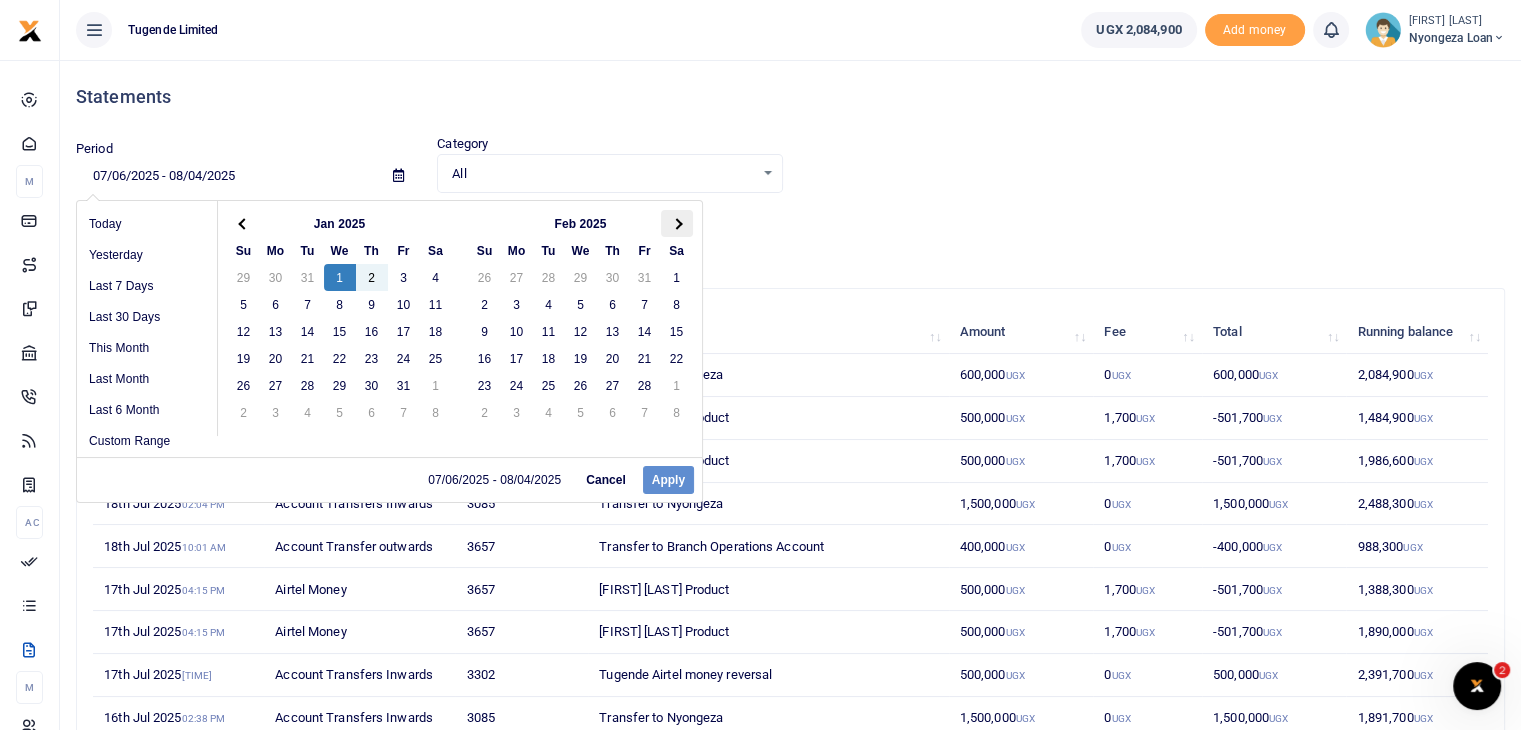 click at bounding box center (676, 223) 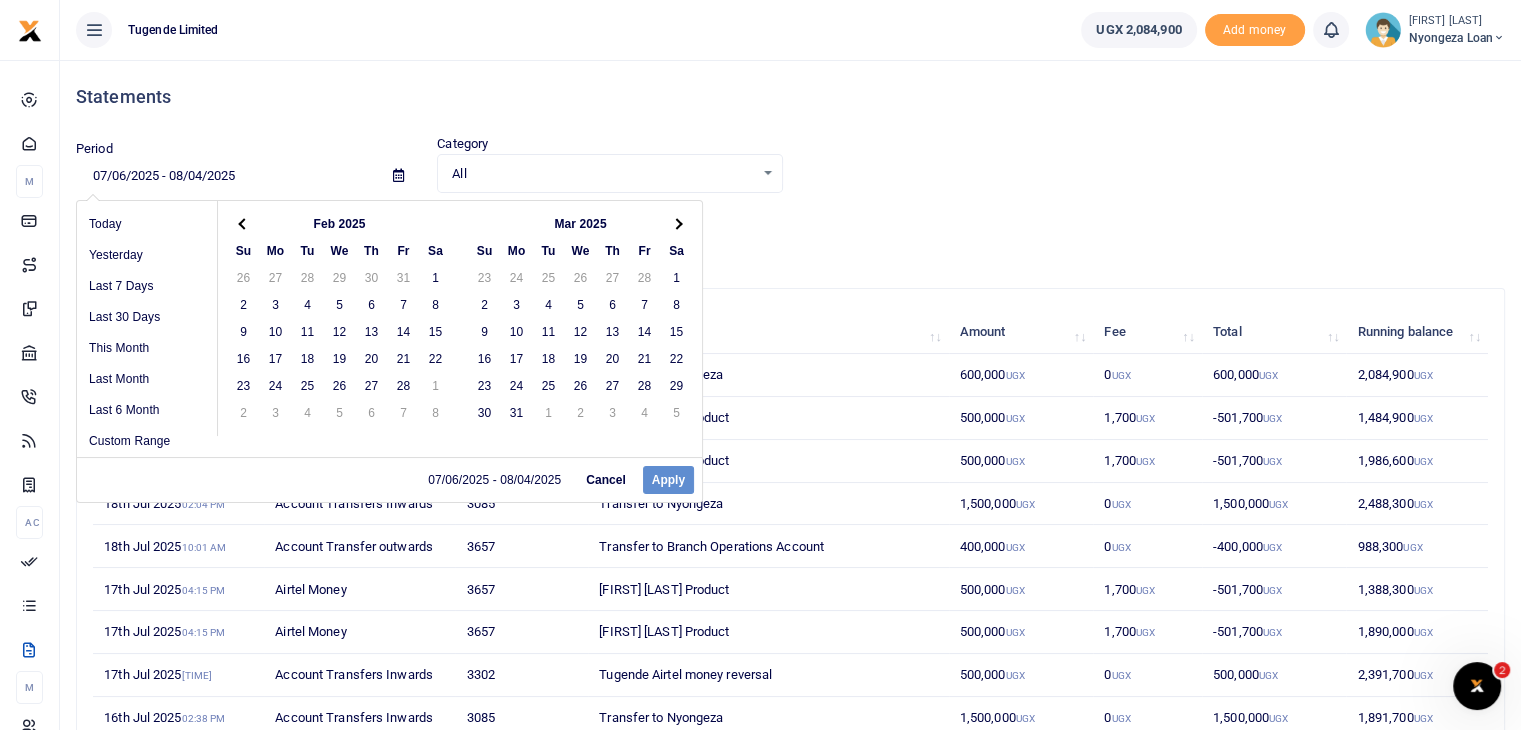 click at bounding box center [676, 223] 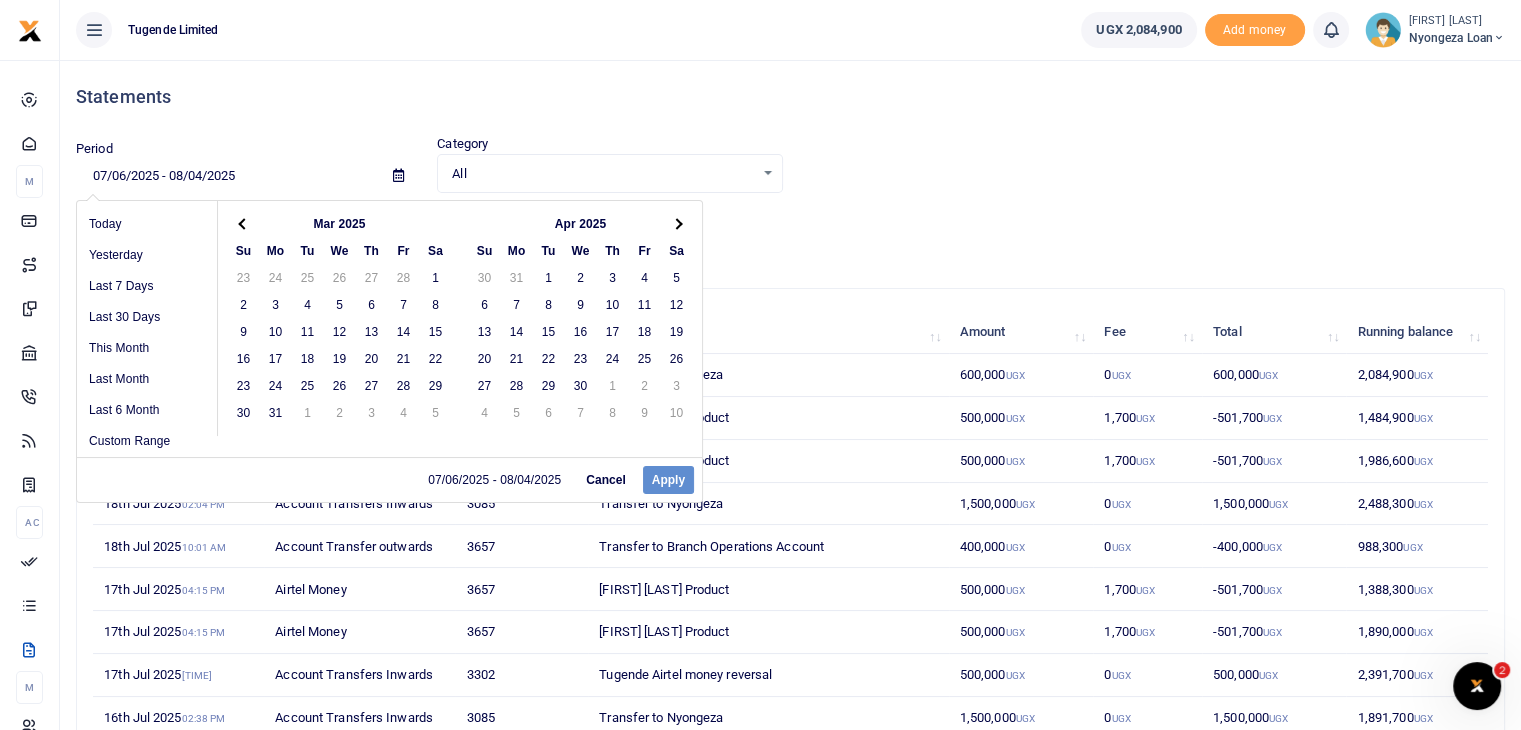 click at bounding box center (676, 223) 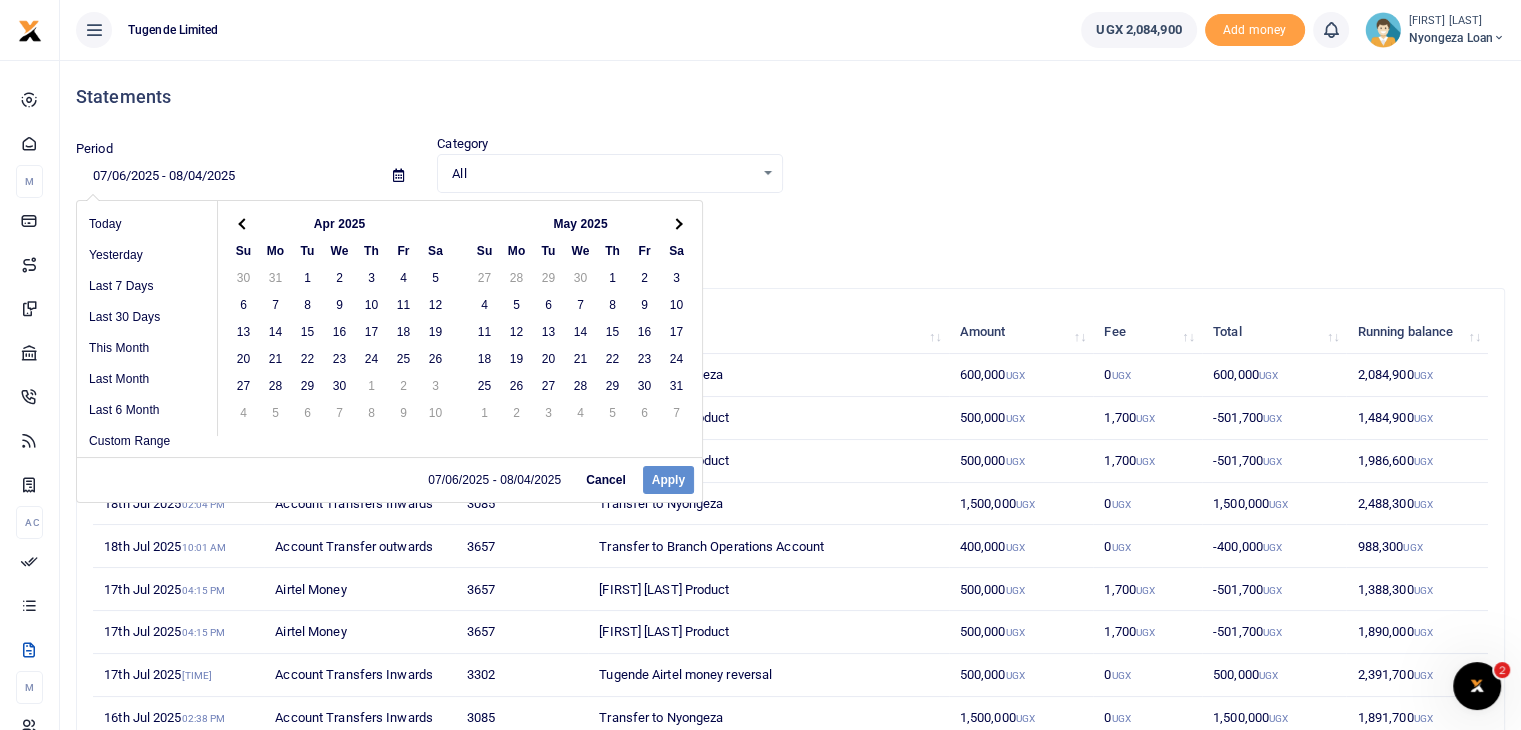 click at bounding box center [676, 223] 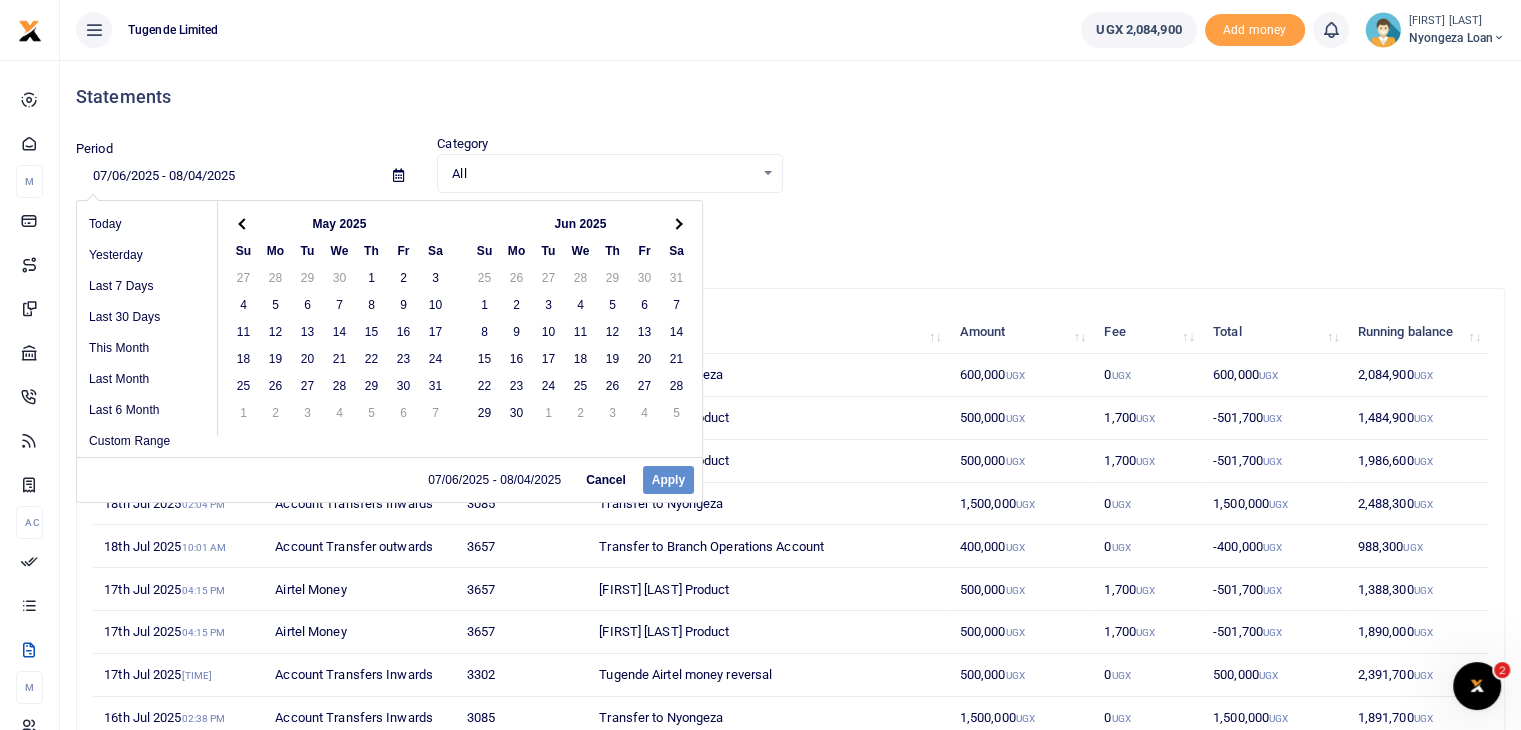 click at bounding box center [676, 223] 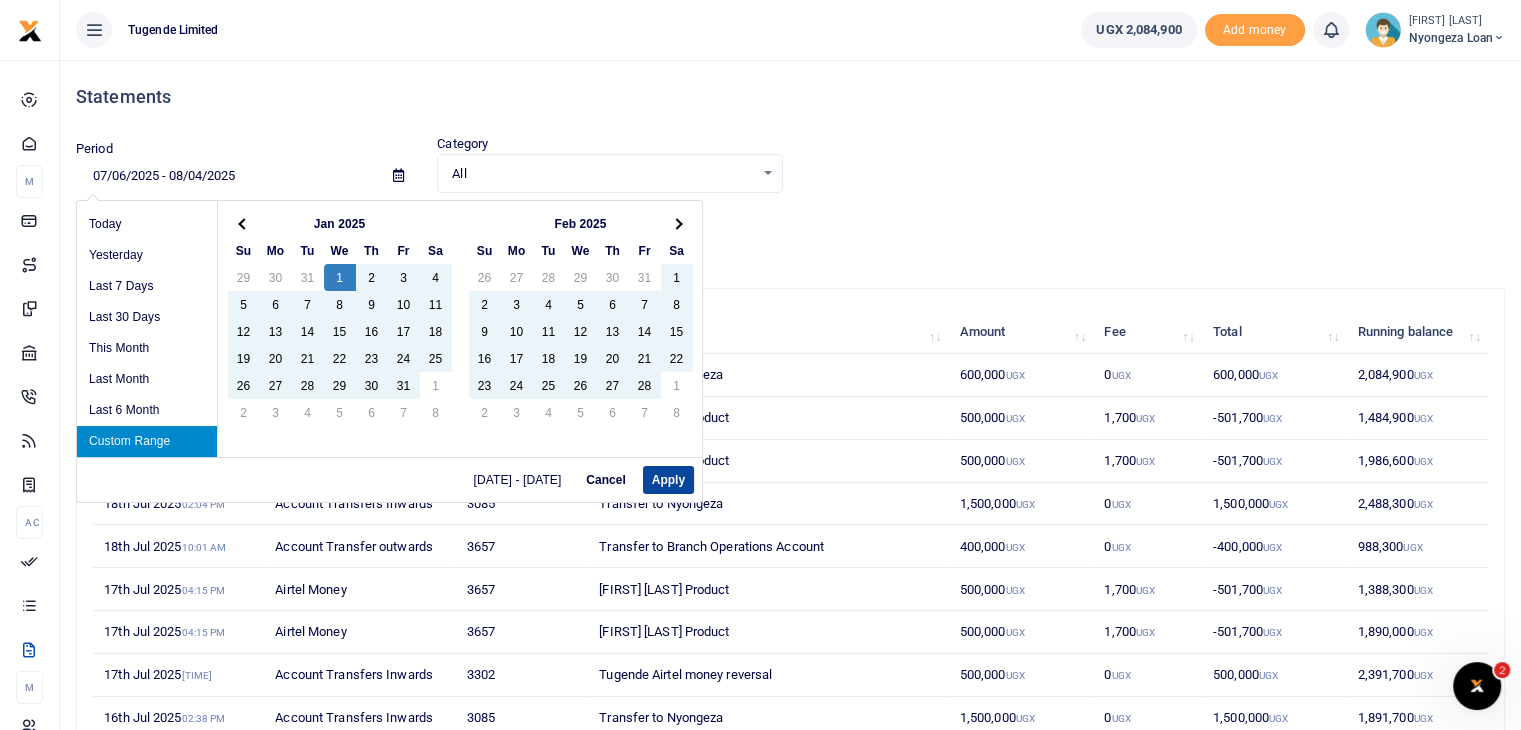 click on "Apply" at bounding box center (668, 480) 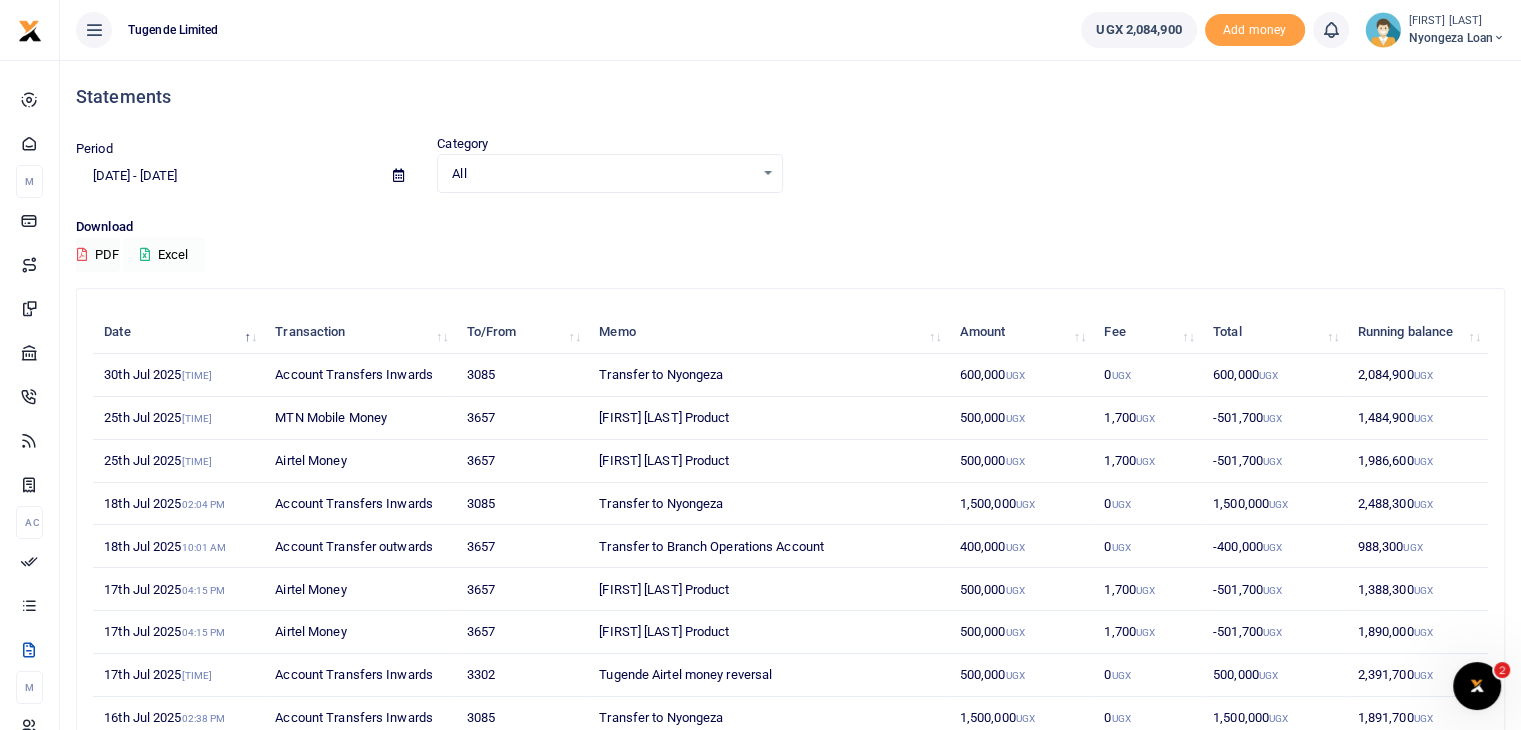 click on "Excel" at bounding box center (164, 255) 